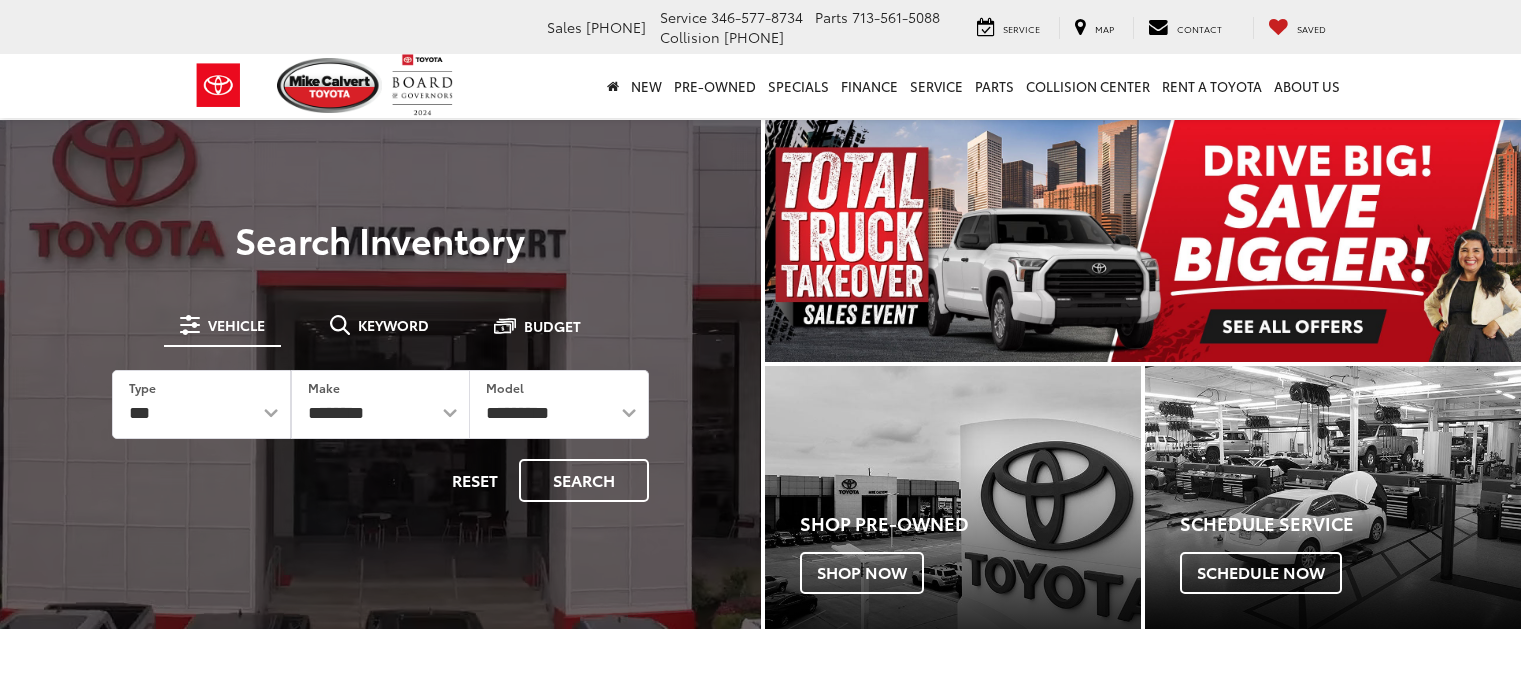 scroll, scrollTop: 0, scrollLeft: 0, axis: both 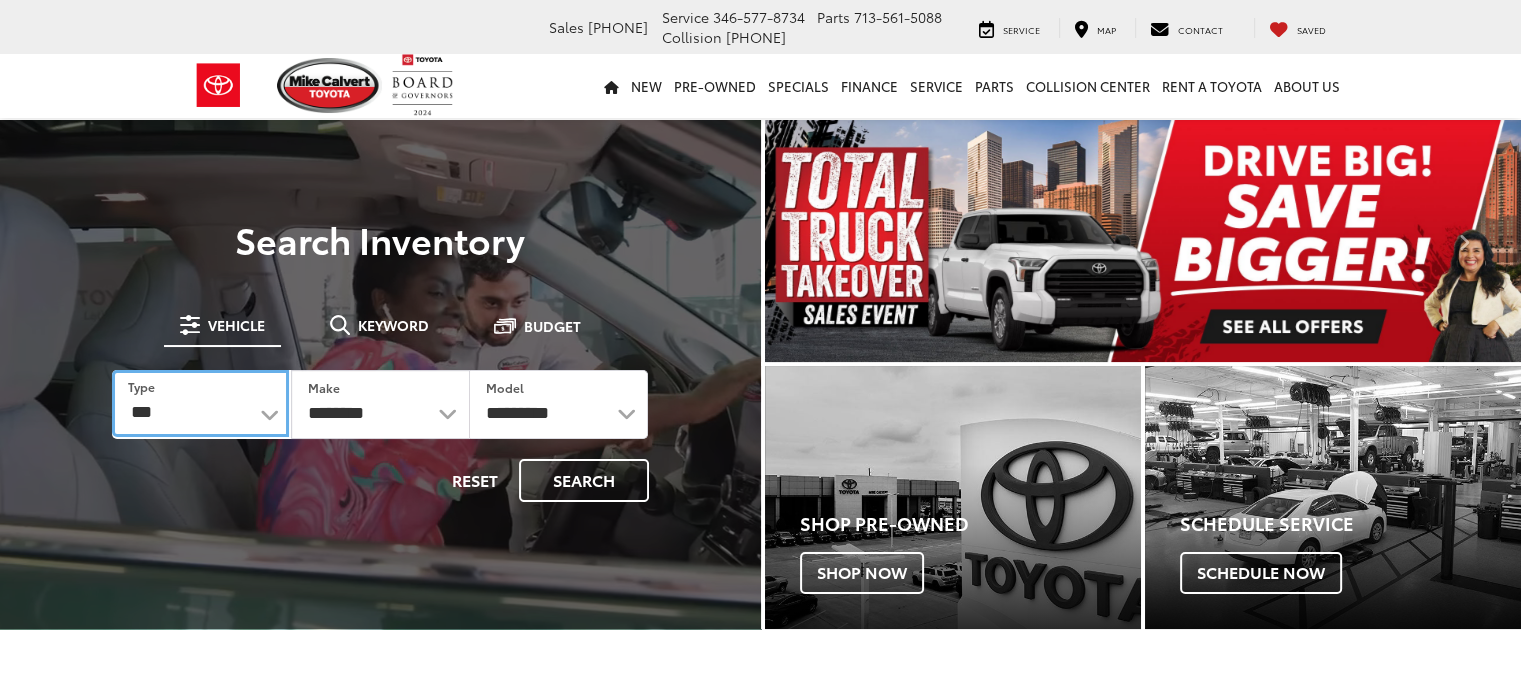 click on "***
***
****
*********" at bounding box center [200, 403] 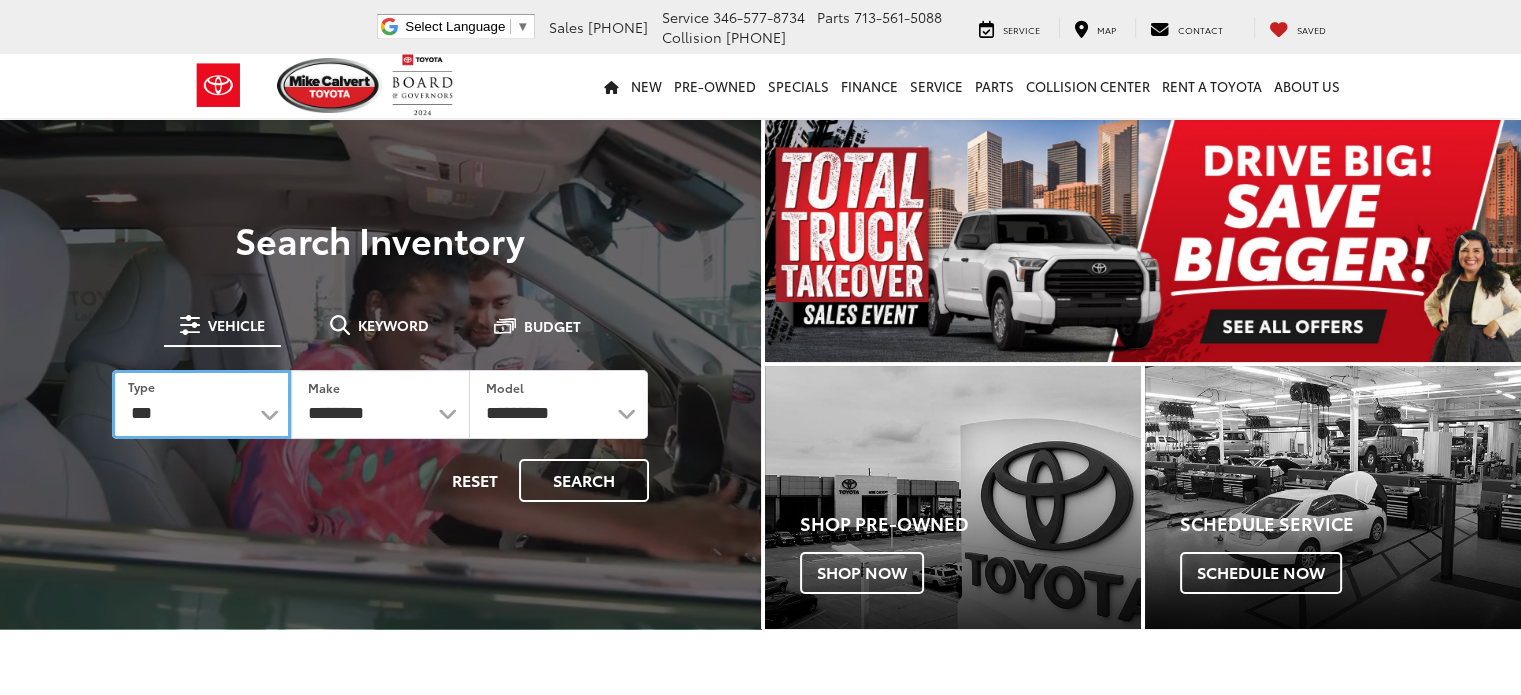 scroll, scrollTop: 0, scrollLeft: 0, axis: both 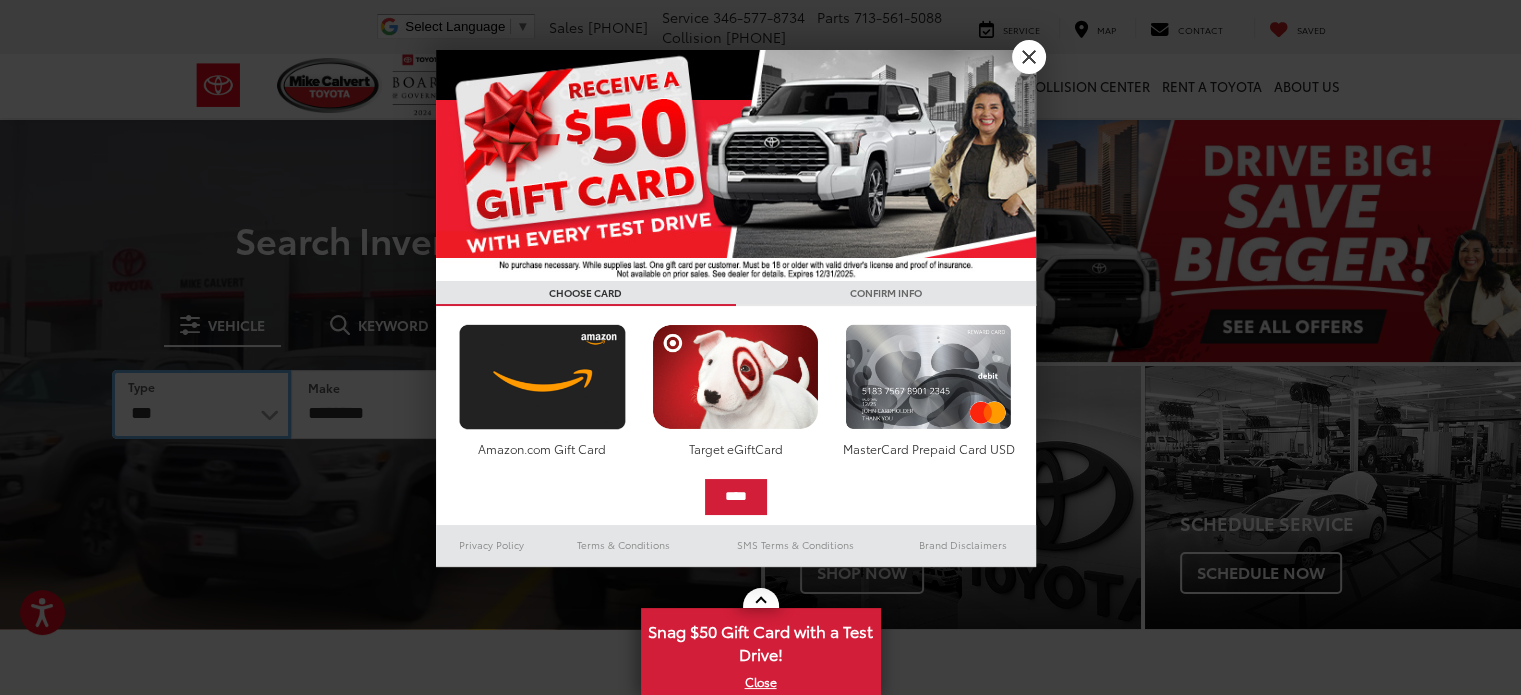 select on "******" 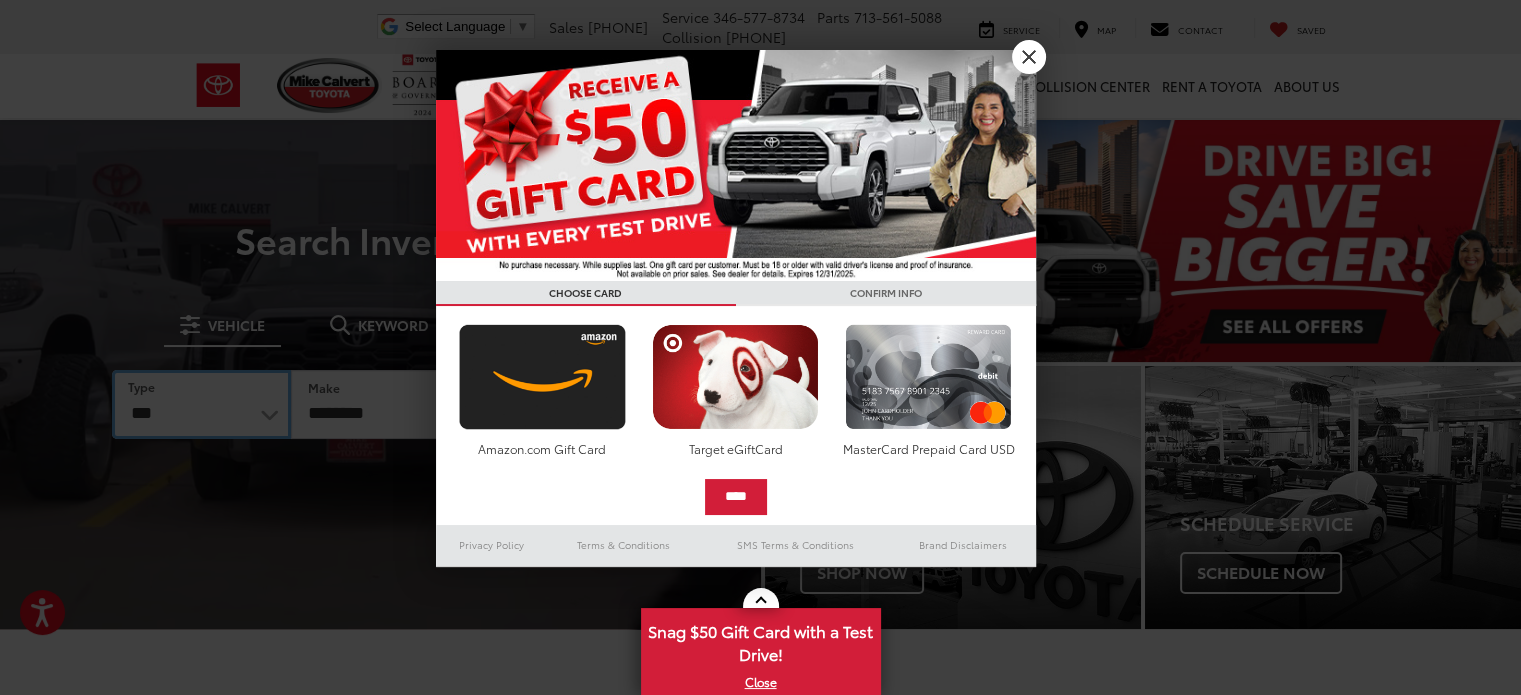 click on "***
***
****
*********" at bounding box center (201, 404) 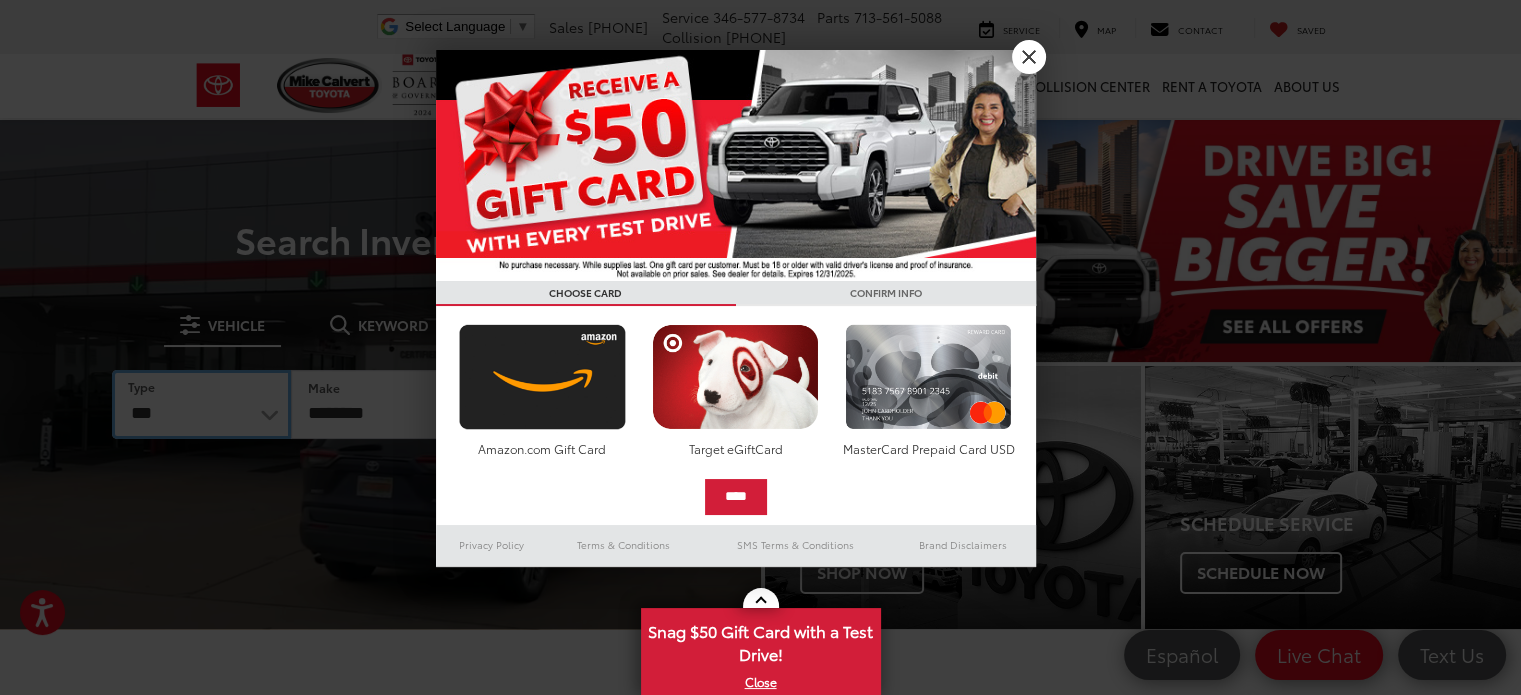 select on "******" 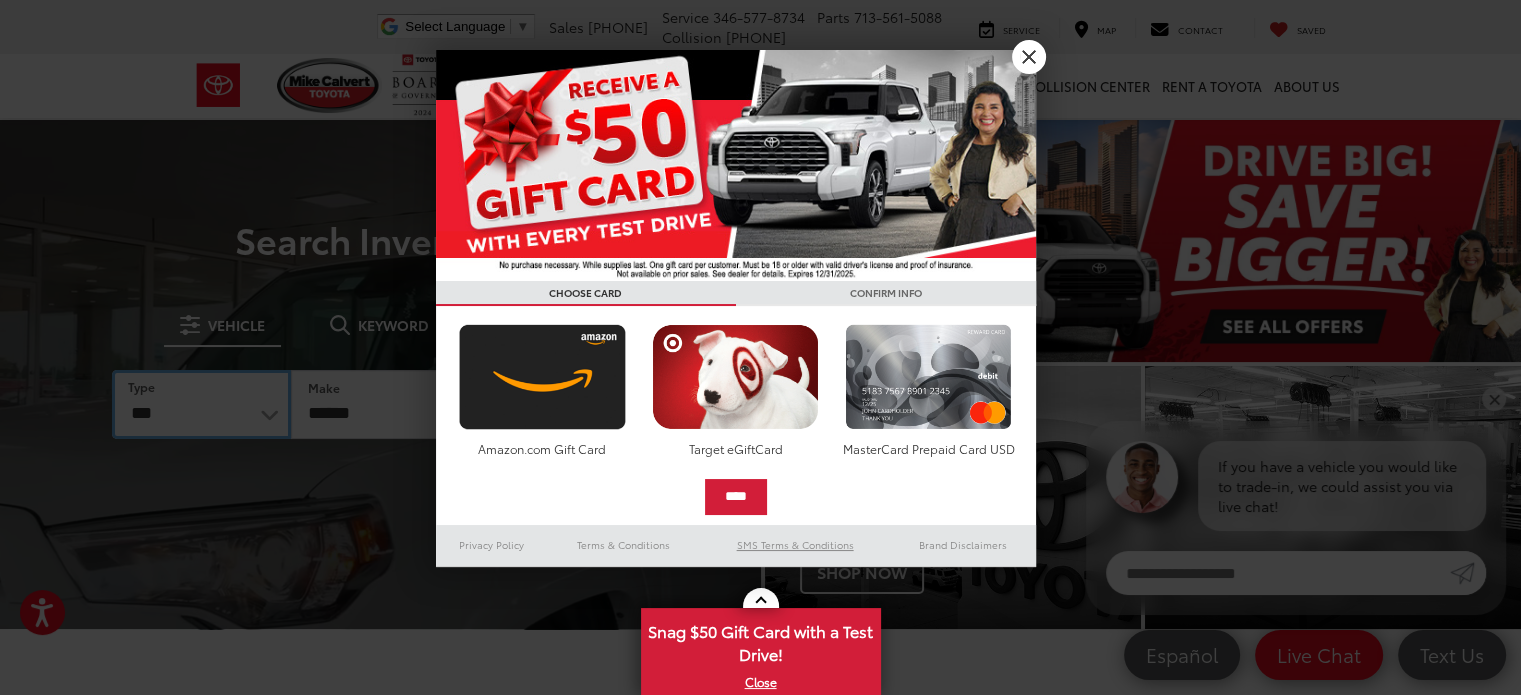 scroll, scrollTop: 0, scrollLeft: 0, axis: both 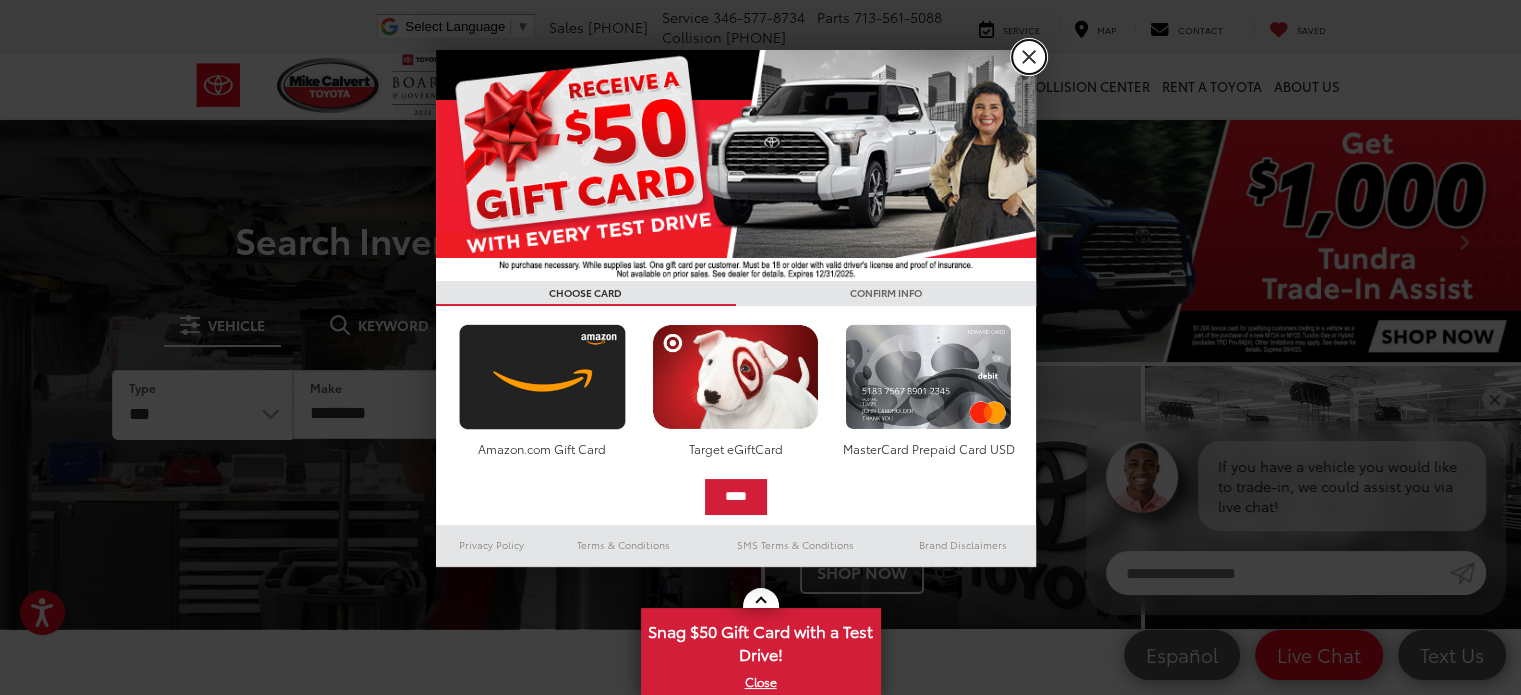 click on "X" at bounding box center [1029, 57] 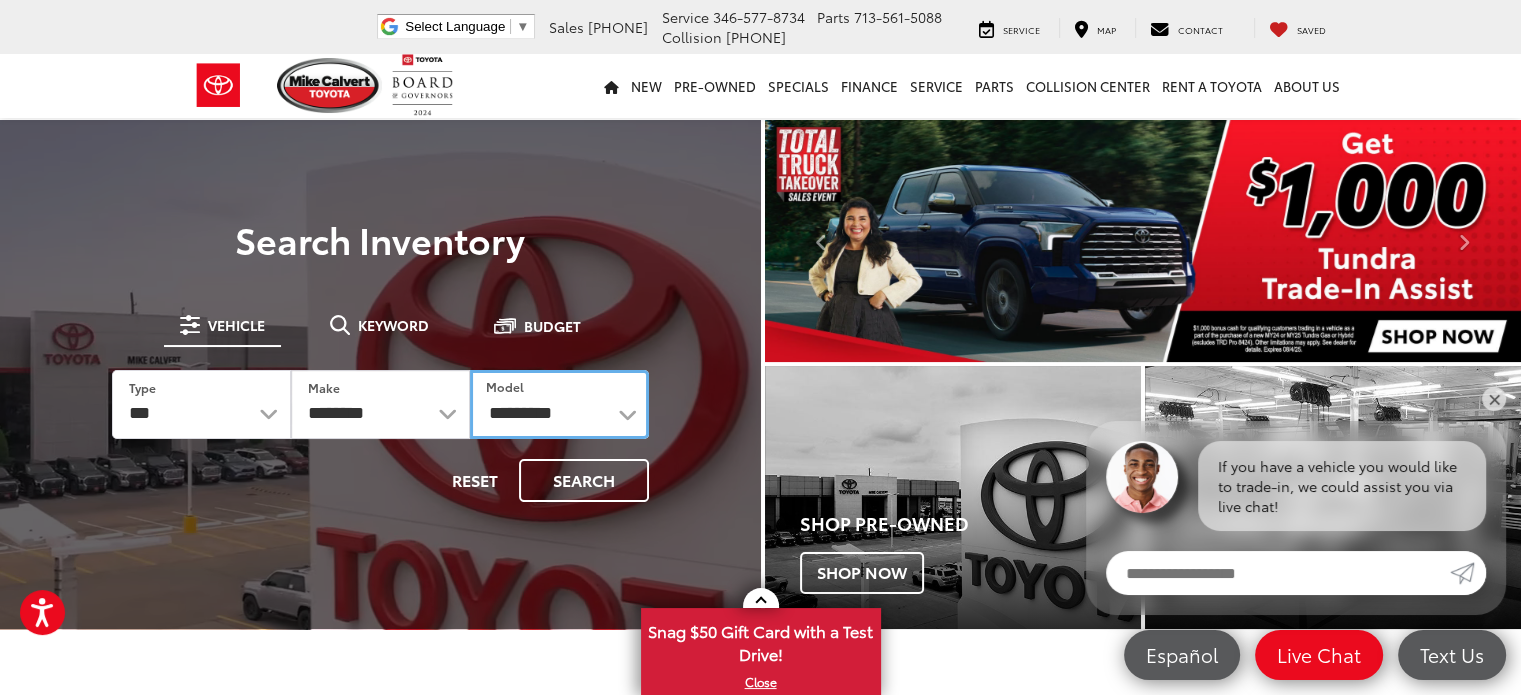 click on "**********" at bounding box center [559, 404] 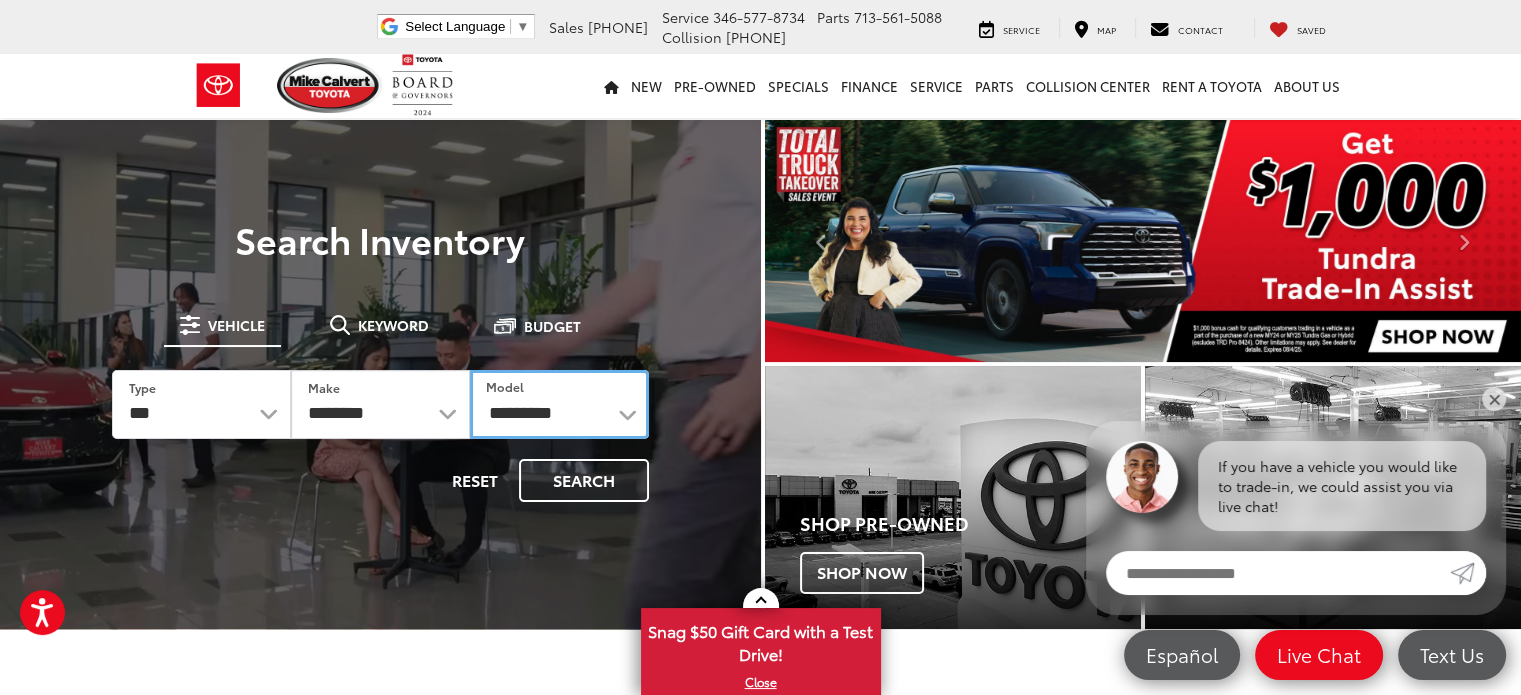select on "******" 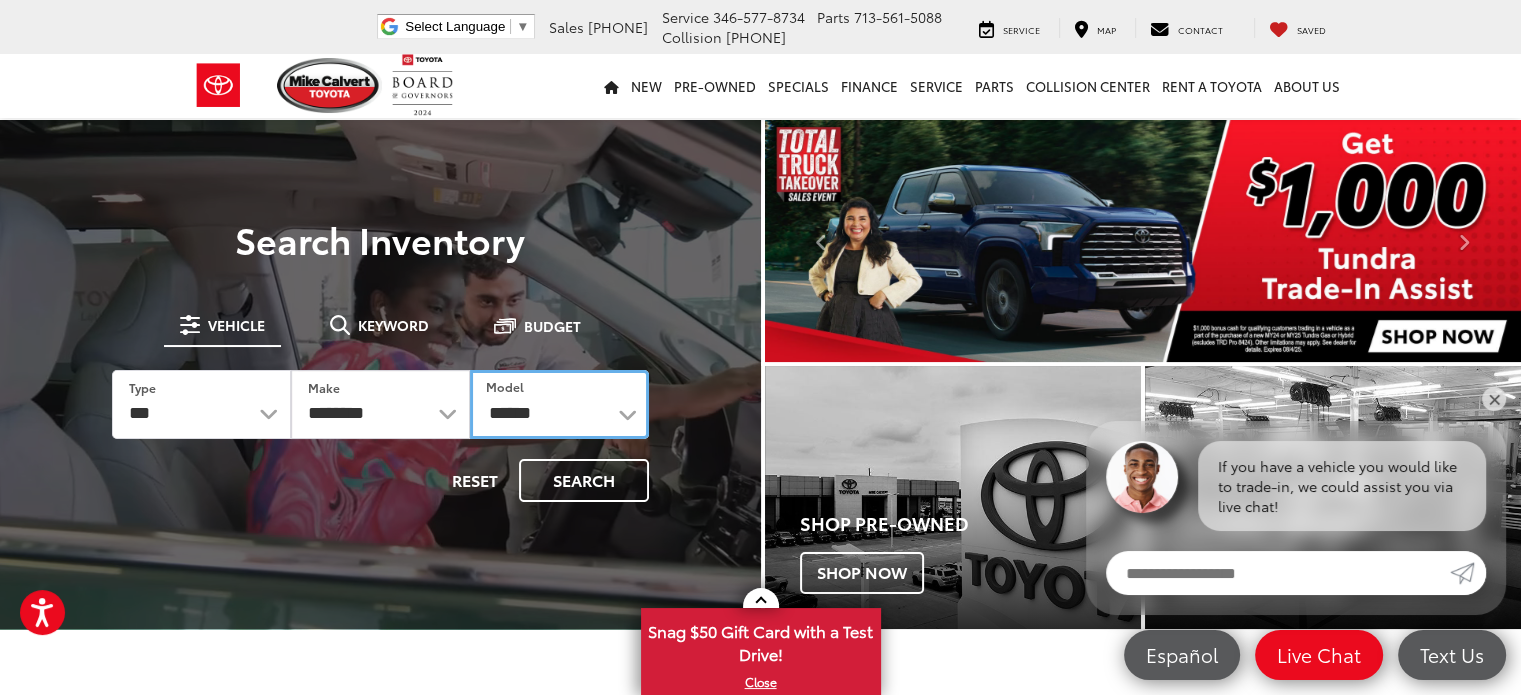 click on "**********" at bounding box center [559, 404] 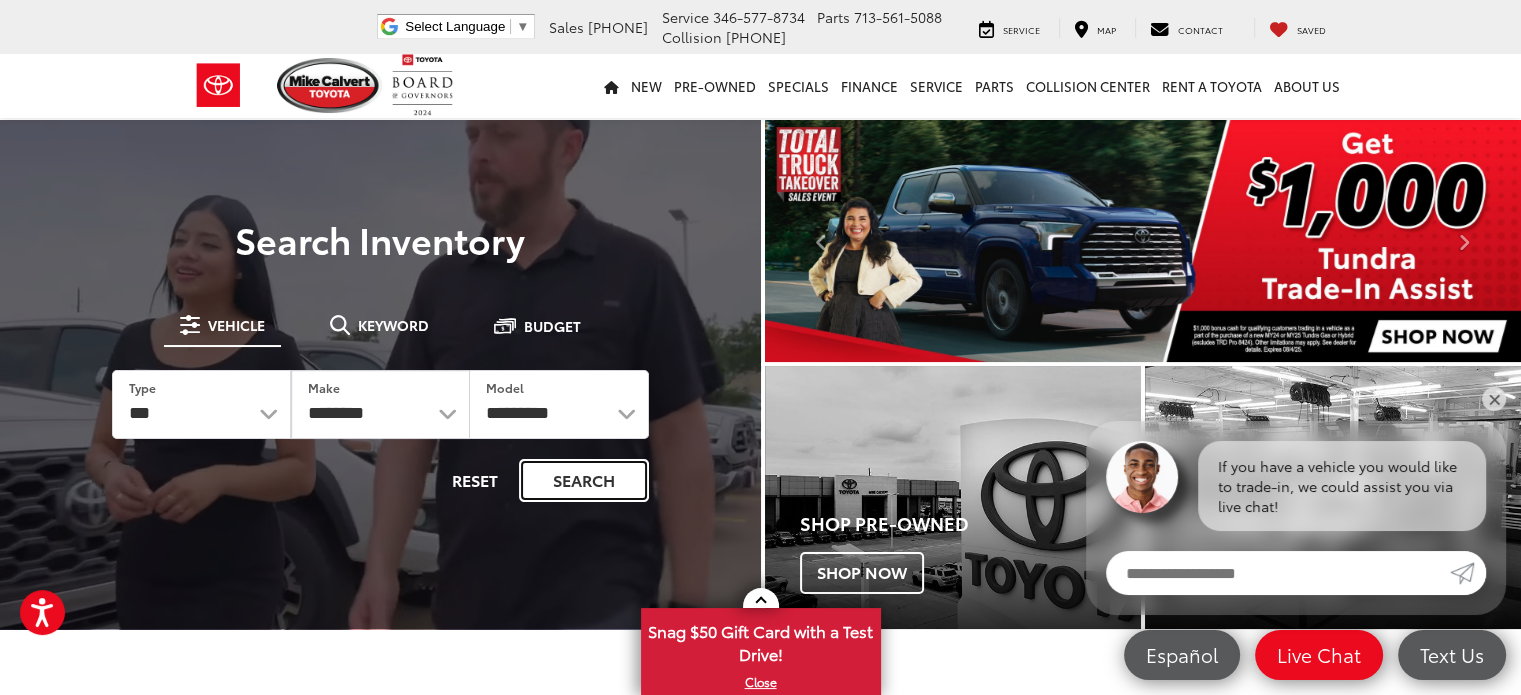 click on "Search" at bounding box center [584, 480] 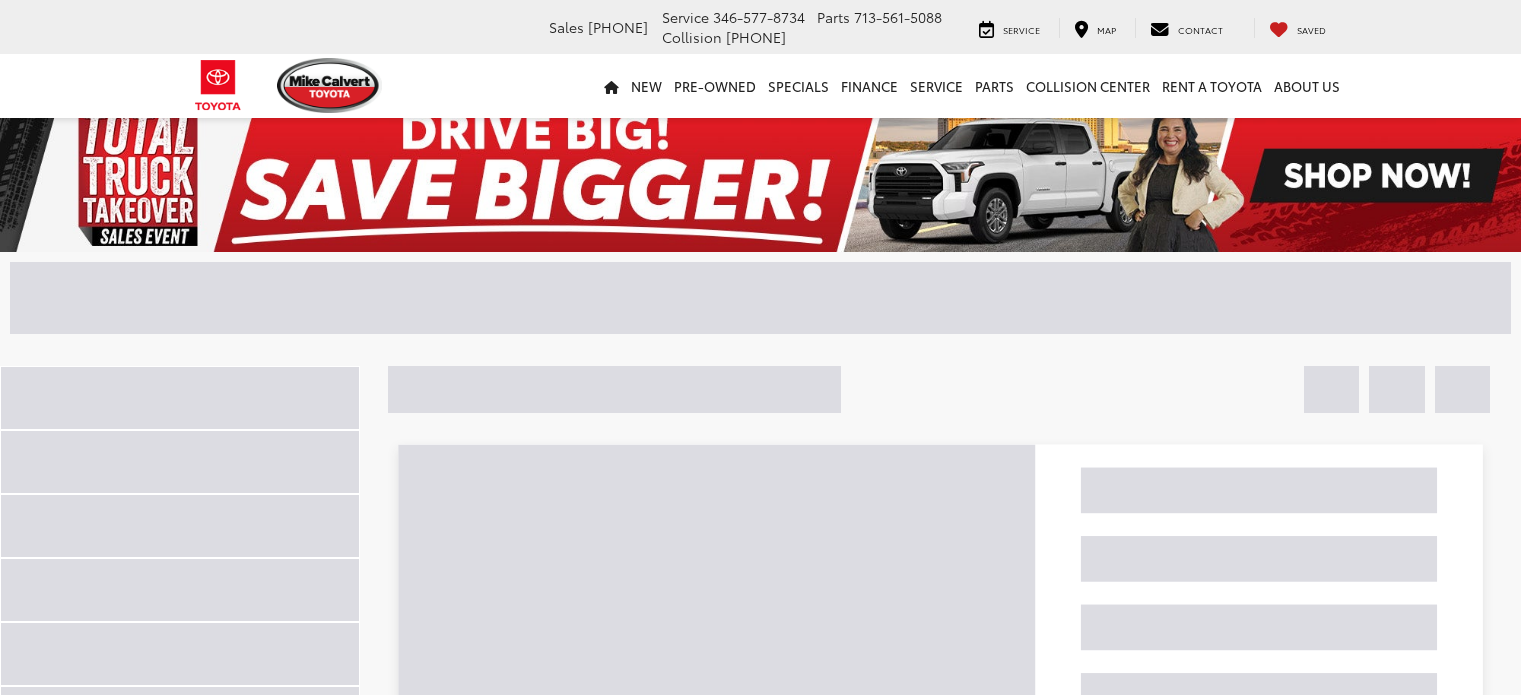 click at bounding box center [940, 813] 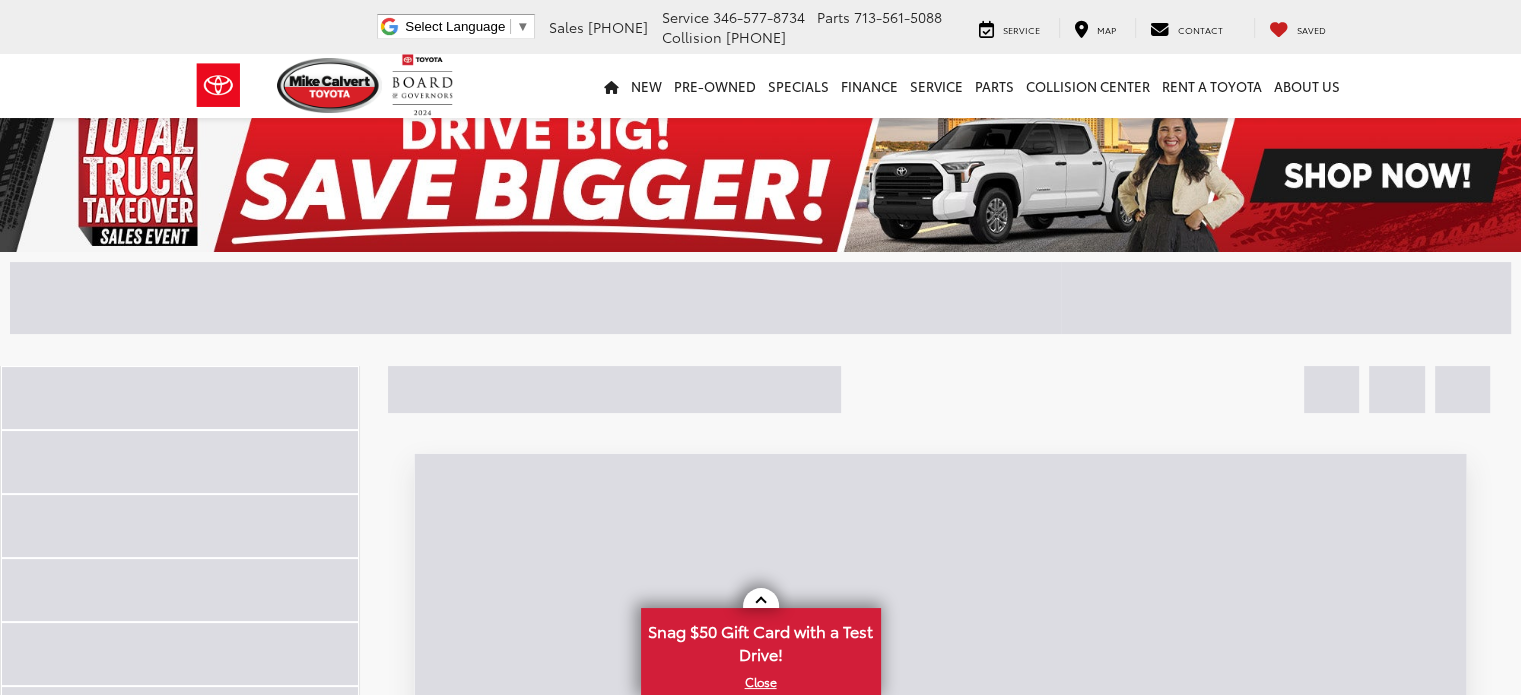 scroll, scrollTop: 0, scrollLeft: 0, axis: both 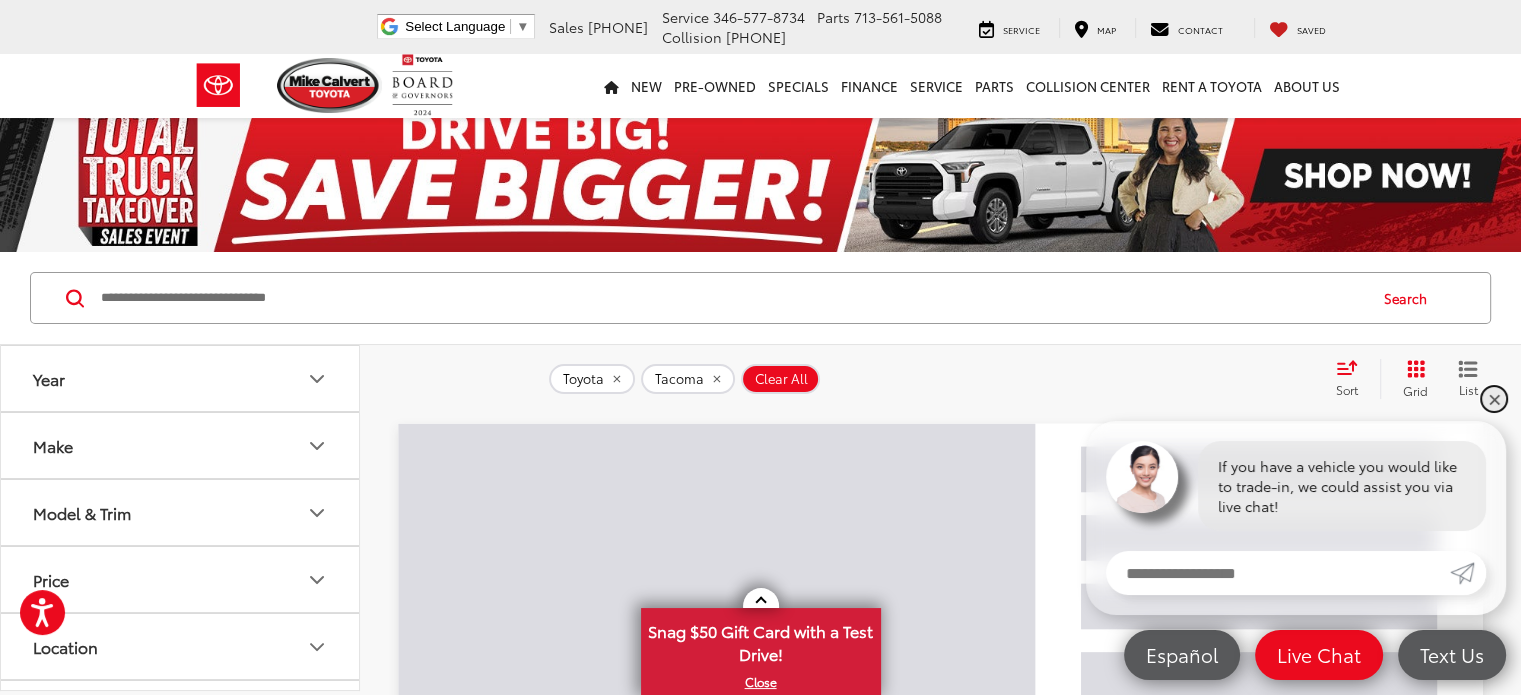 click on "✕" at bounding box center (1494, 399) 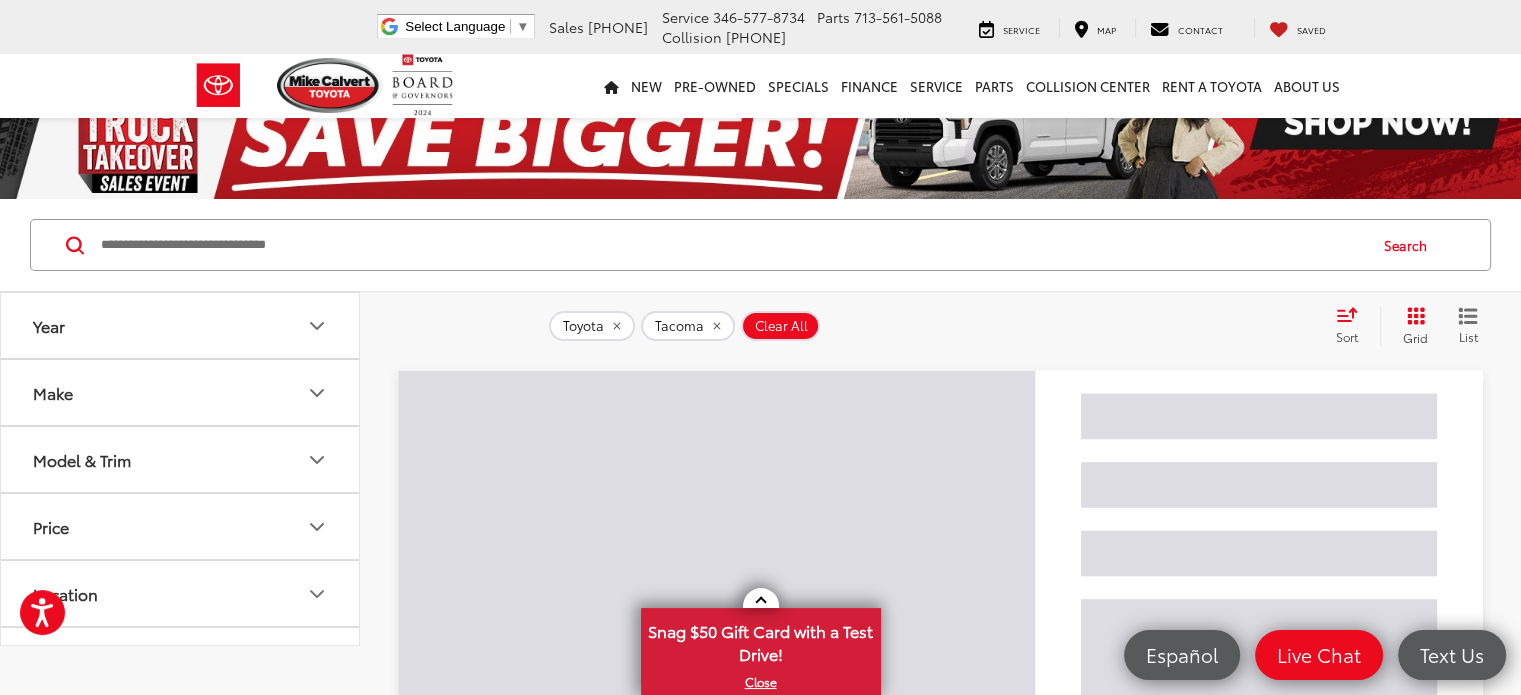 scroll, scrollTop: 200, scrollLeft: 0, axis: vertical 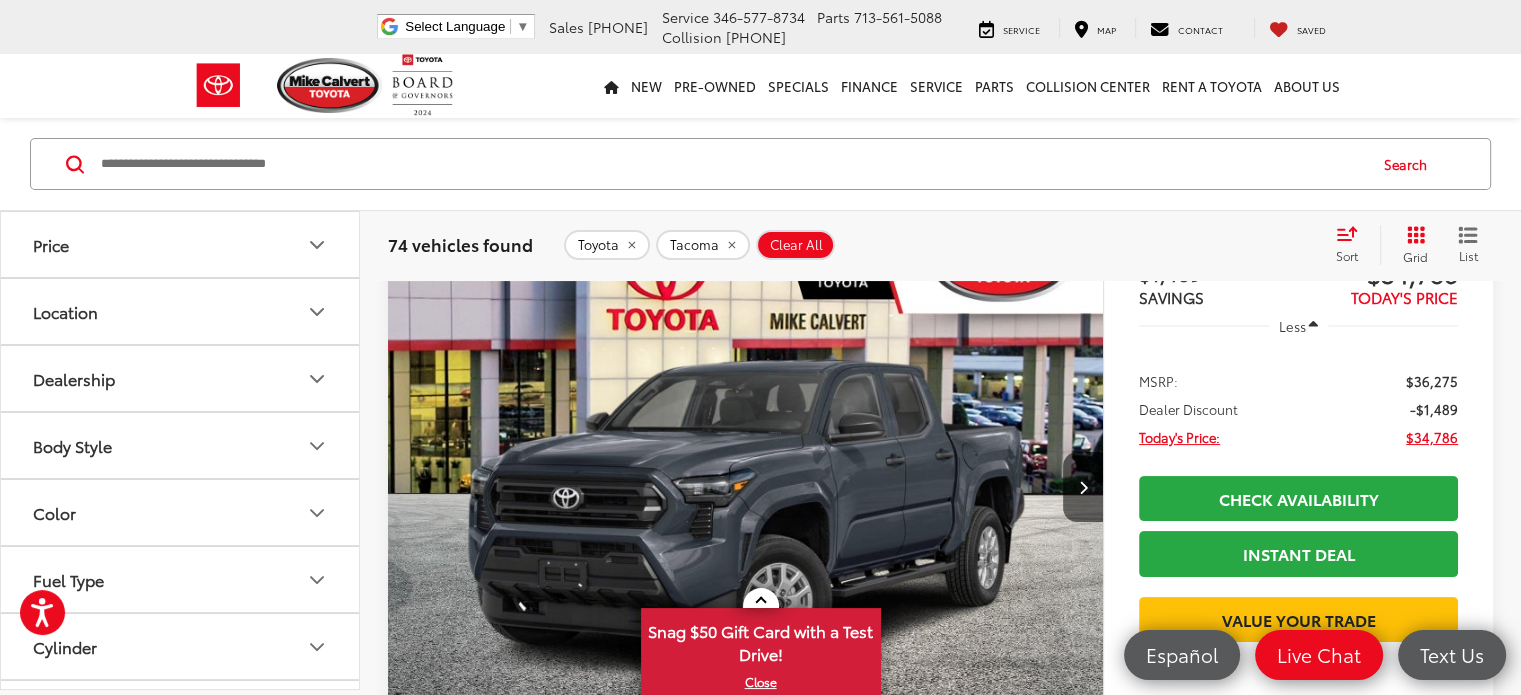 click 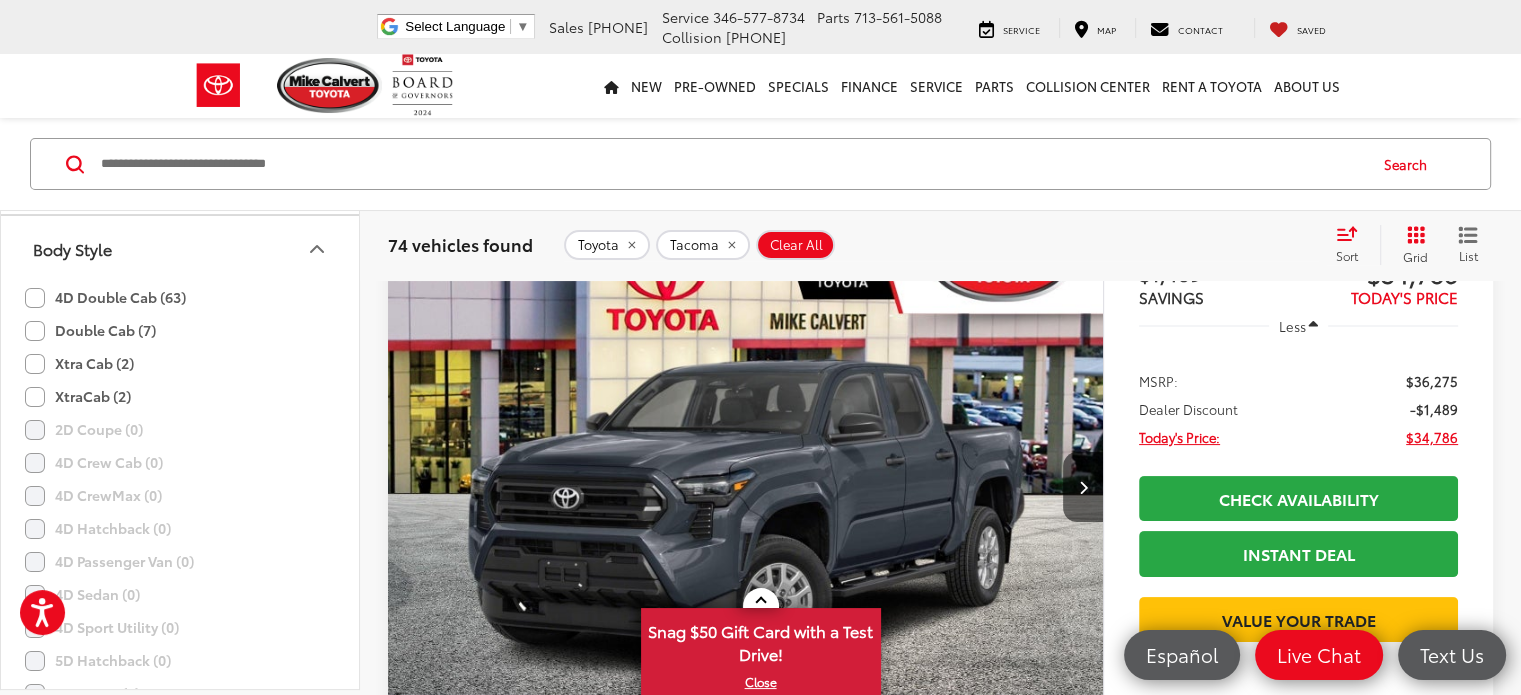 scroll, scrollTop: 400, scrollLeft: 0, axis: vertical 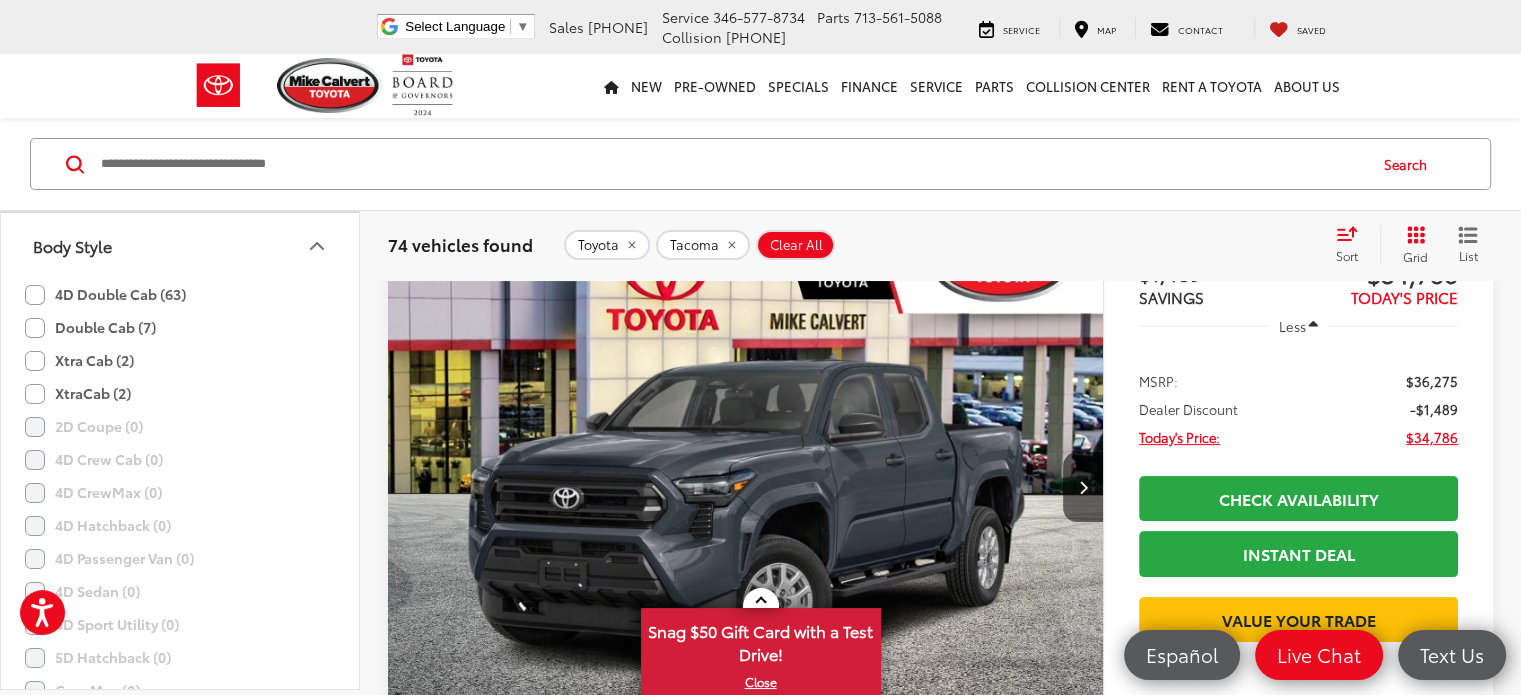 click on "4D Double Cab (63)" 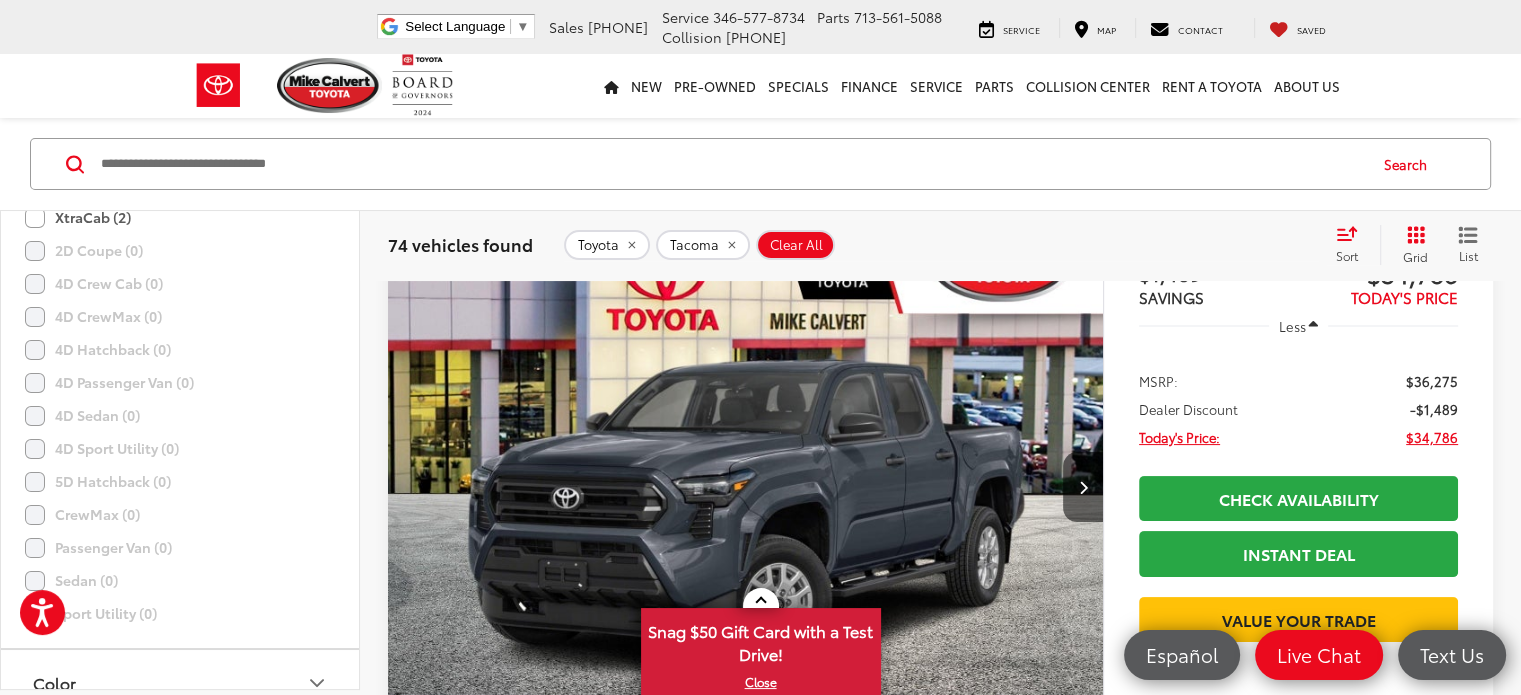 scroll, scrollTop: 600, scrollLeft: 0, axis: vertical 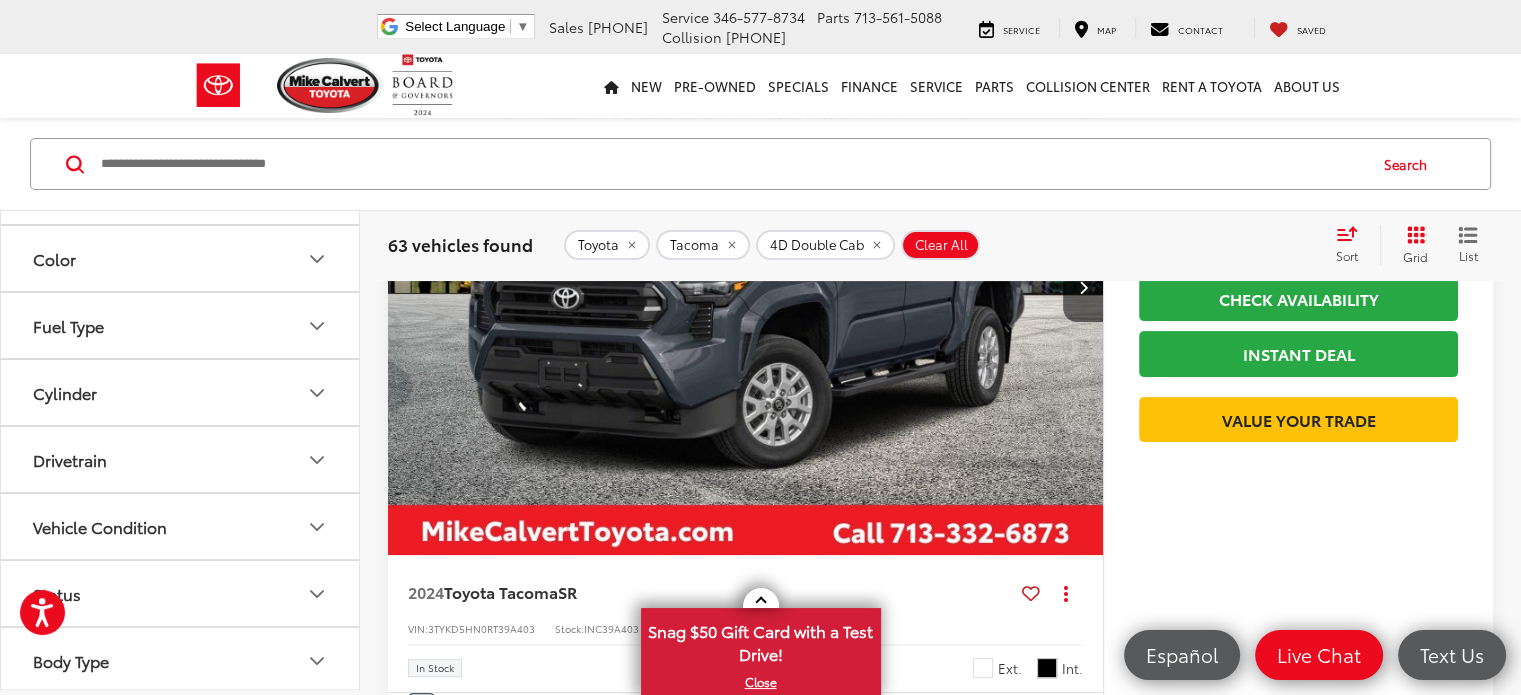 click 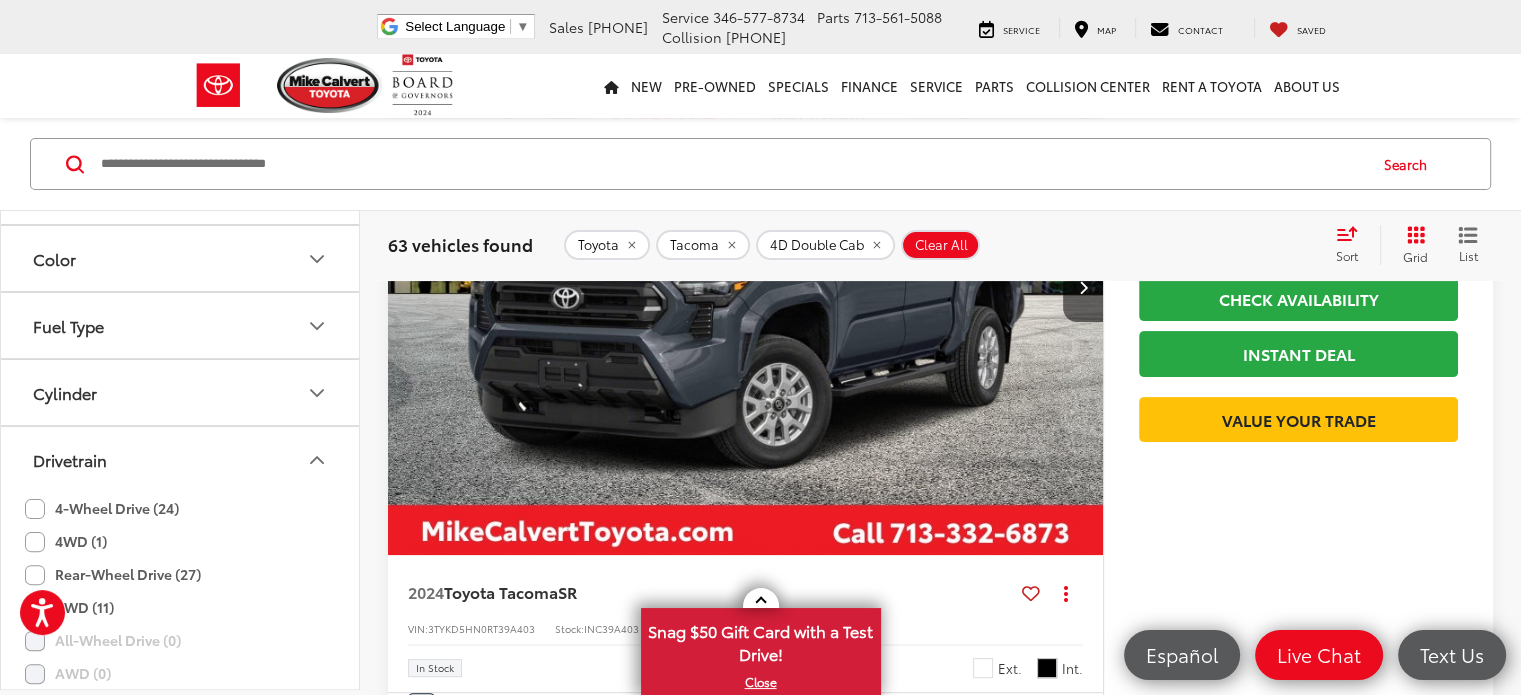 click on "4-Wheel Drive (24)" 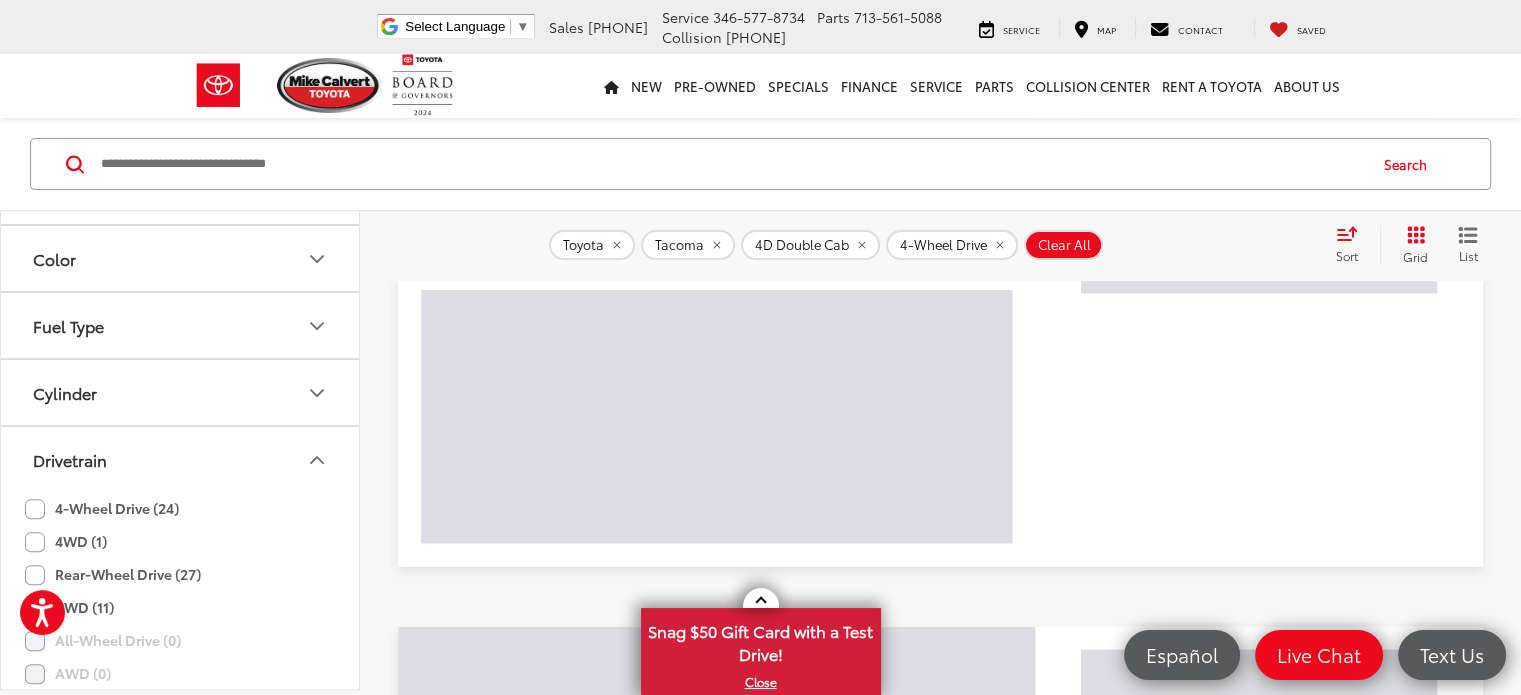 scroll, scrollTop: 160, scrollLeft: 0, axis: vertical 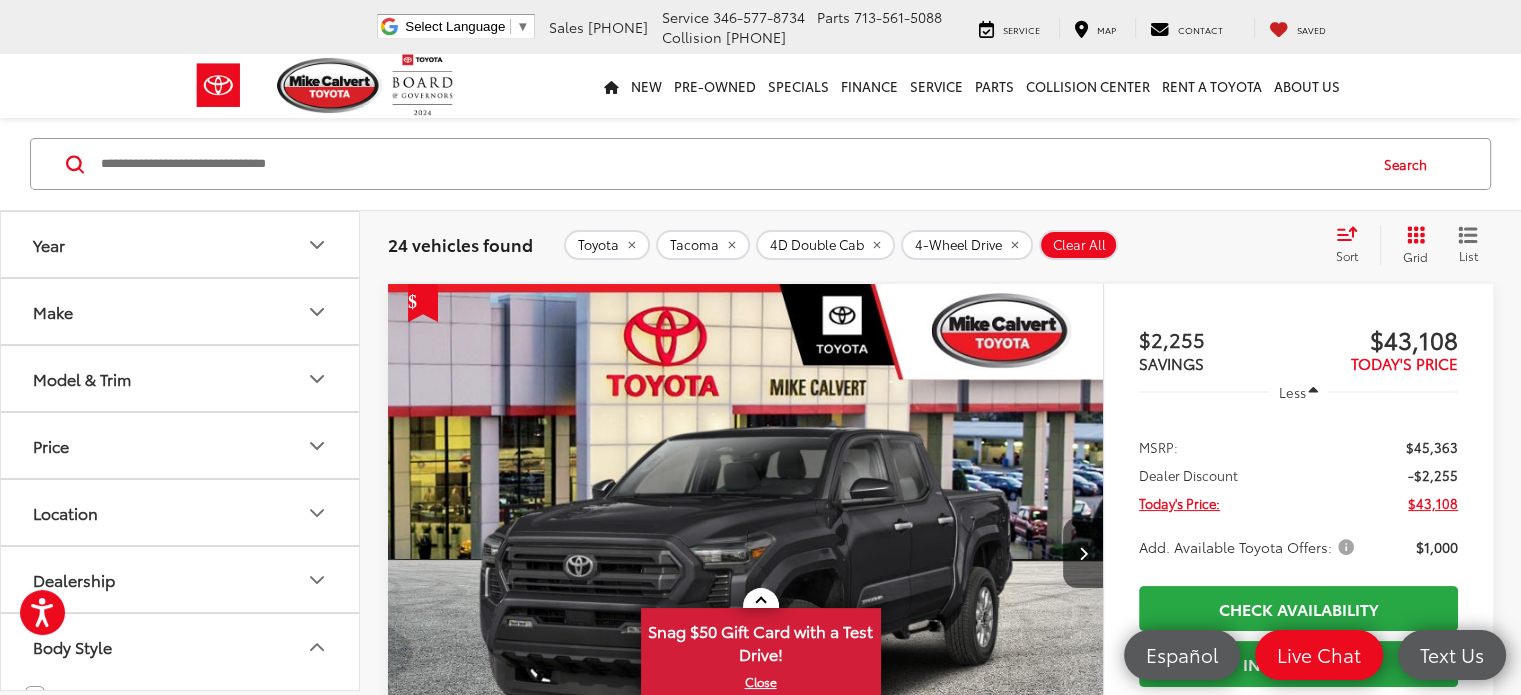 click 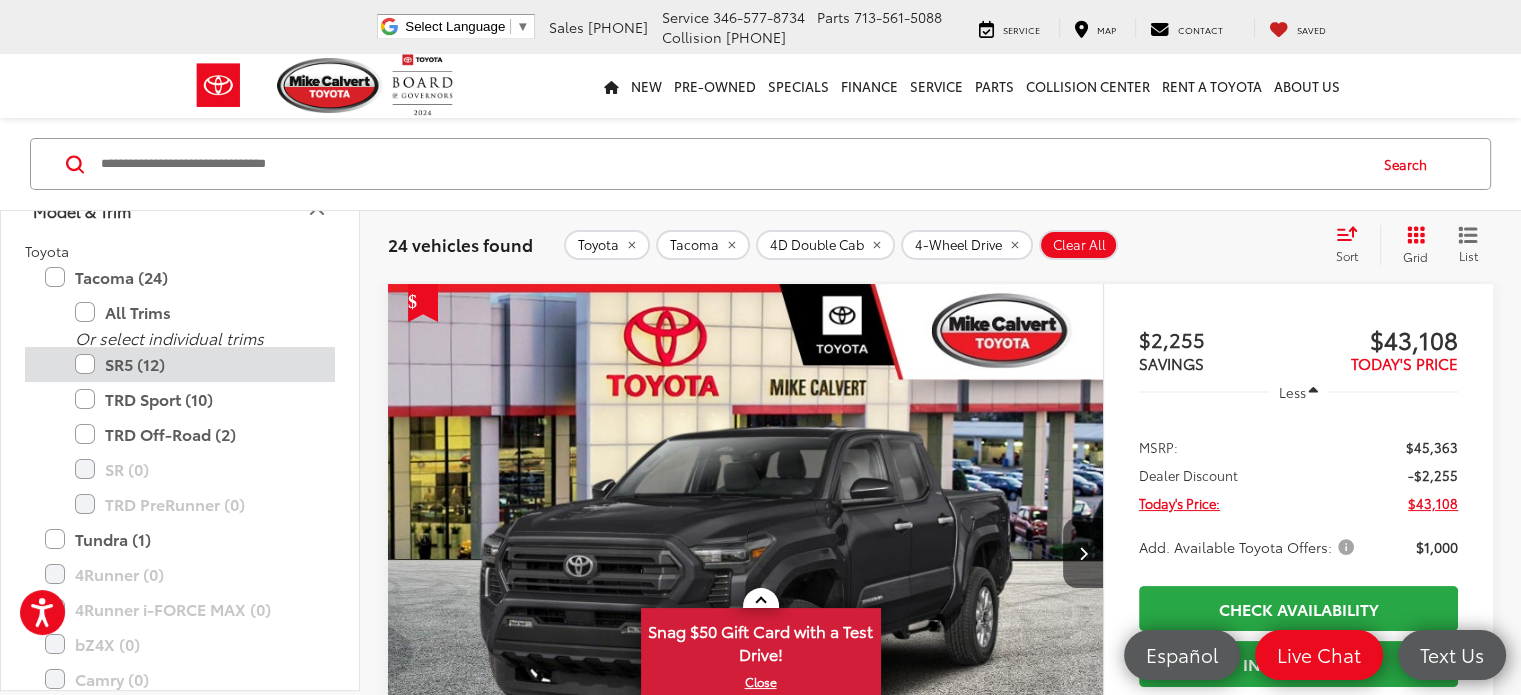 scroll, scrollTop: 200, scrollLeft: 0, axis: vertical 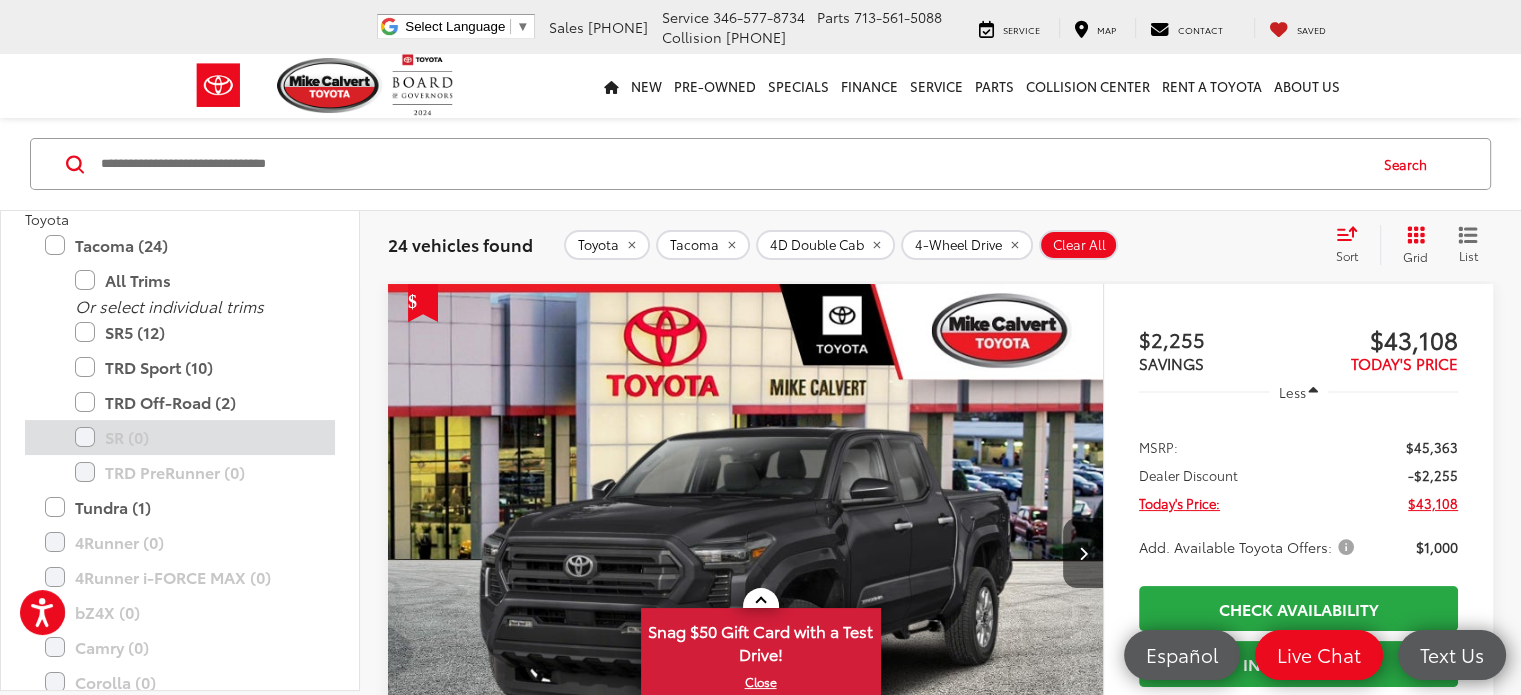 click on "SR (0)" at bounding box center (195, 437) 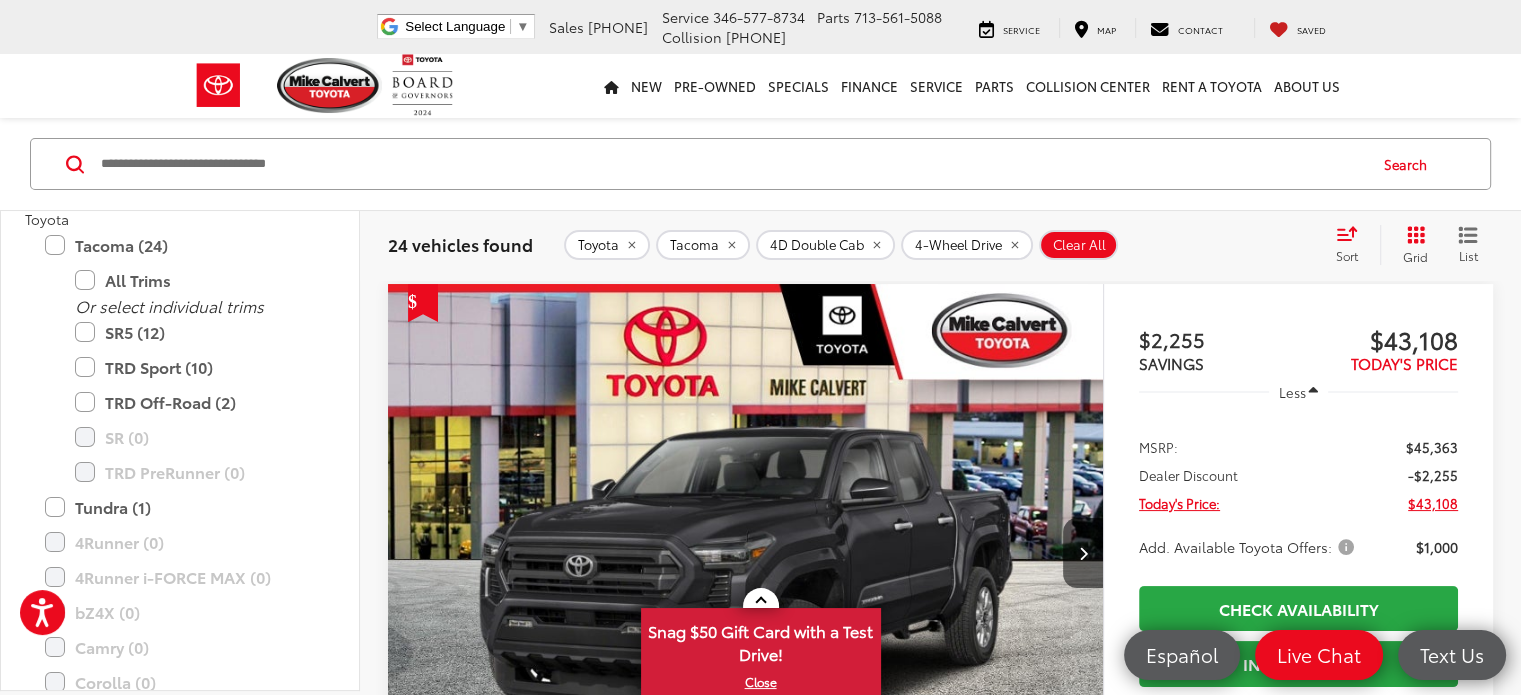 click on "Features 4WD/AWD Android Auto Apple CarPlay Keyless Entry Keyless Ignition System Automatic High Beams Disclaimer More Details Comments Dealer Comments Price includes: $500 - TFS College Grad Program. Exp. 08/04/2025 $500 - TFS Toyota Lease Loyalty Program . $500ExpDate   Black 2025 Toyota Tacoma SR5 4WD 8-Speed Automatic 2.4L 4-Cylinder 4WD. More..." at bounding box center (745, 972) 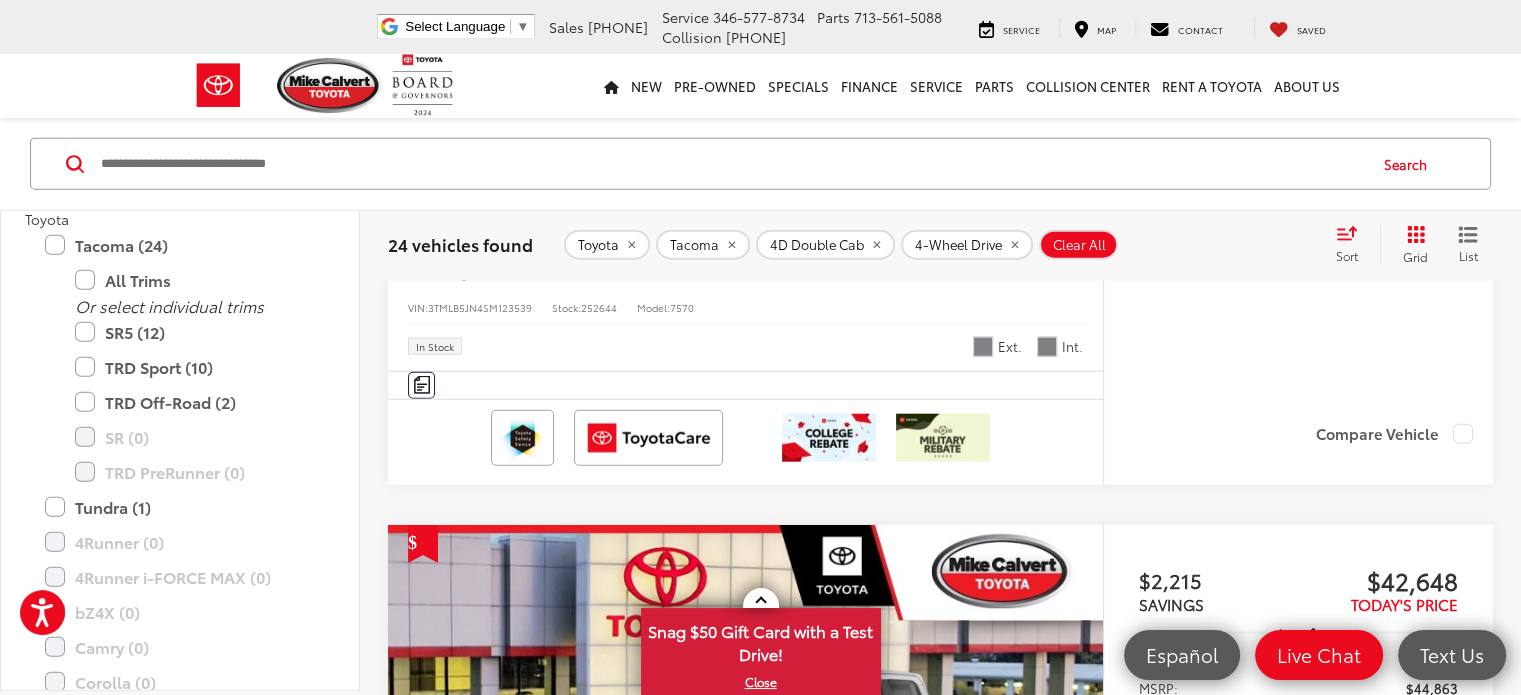 scroll, scrollTop: 4834, scrollLeft: 0, axis: vertical 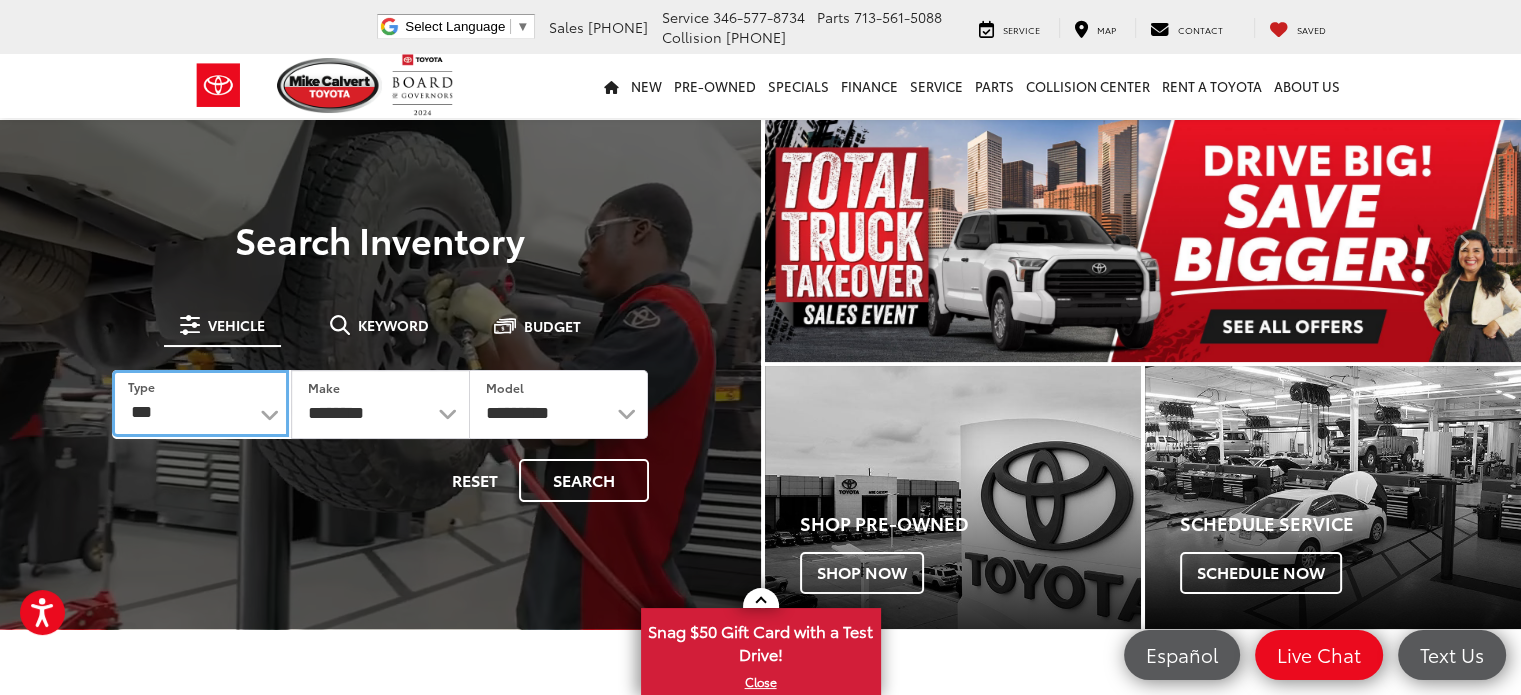 click on "***
***
****
*********" at bounding box center (200, 403) 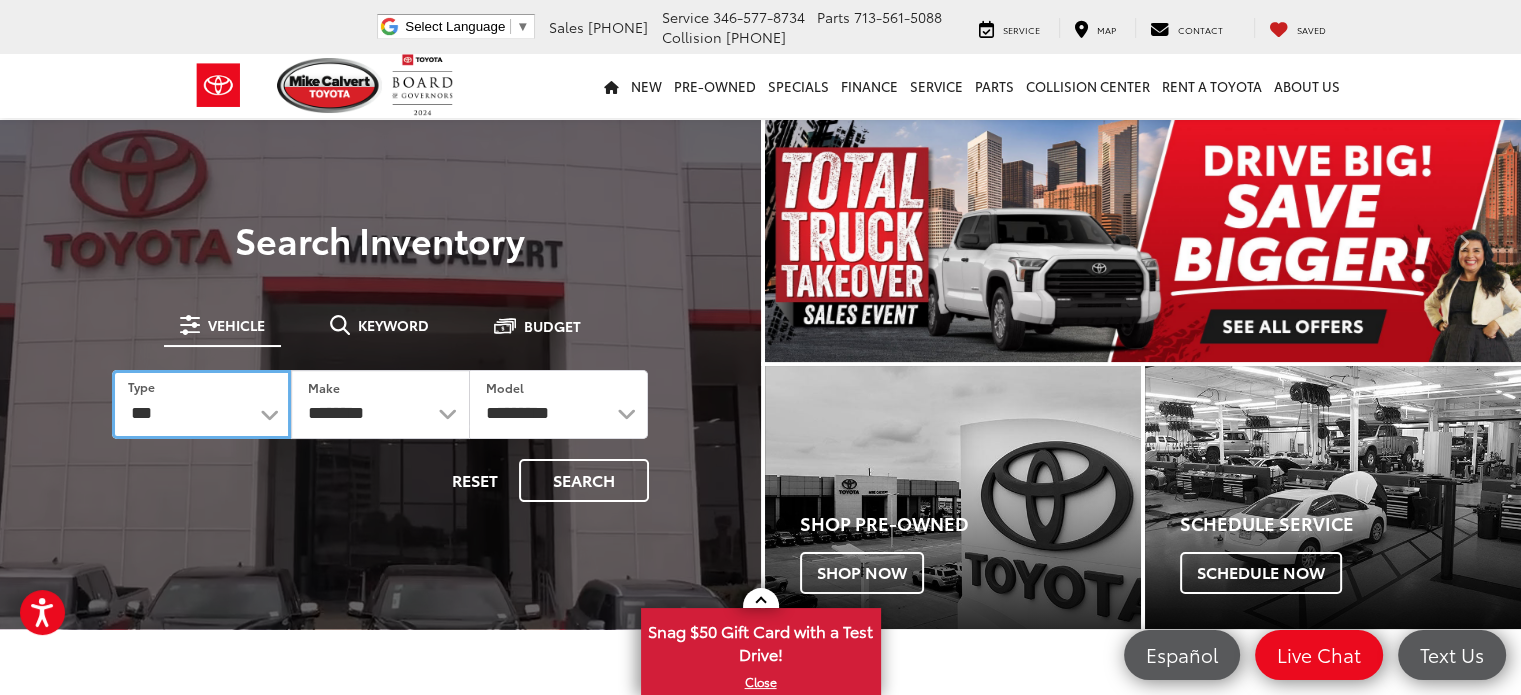 select on "******" 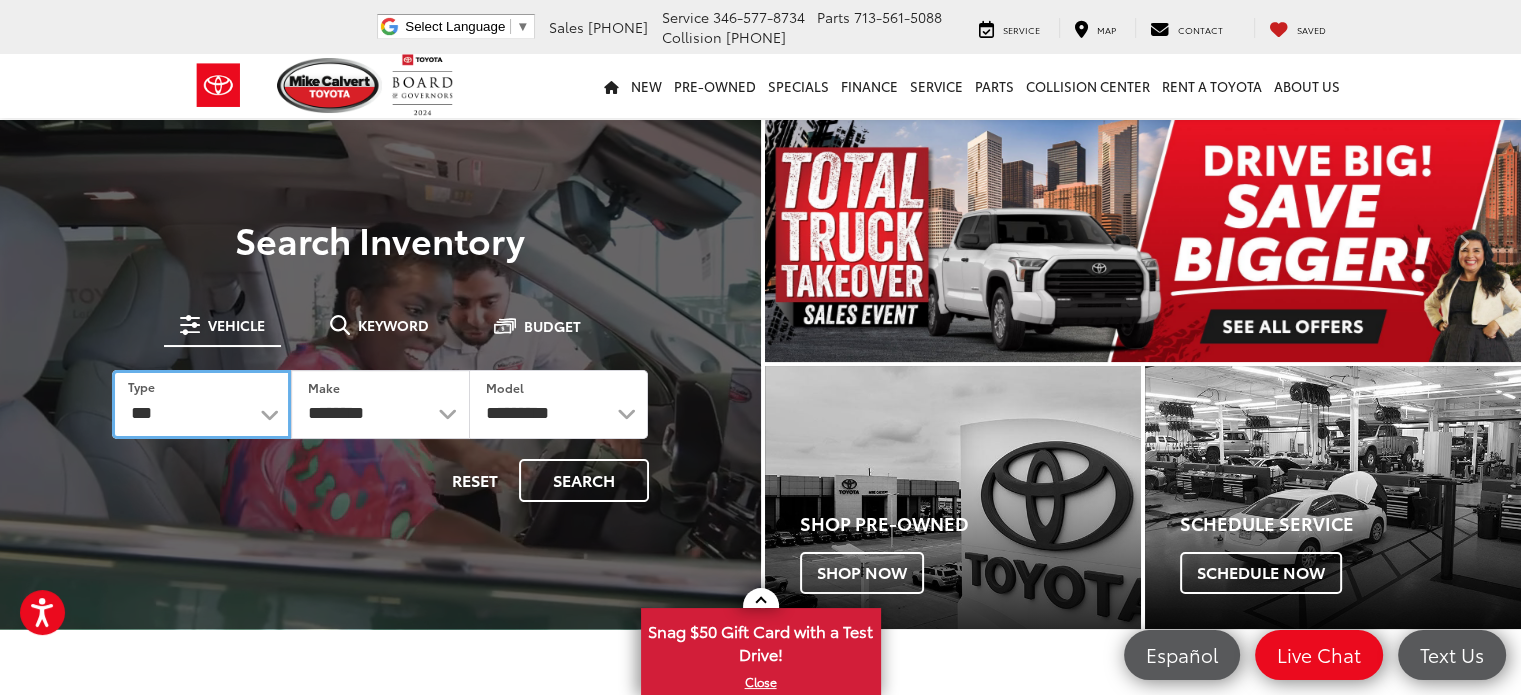click on "***
***
****
*********" at bounding box center (201, 404) 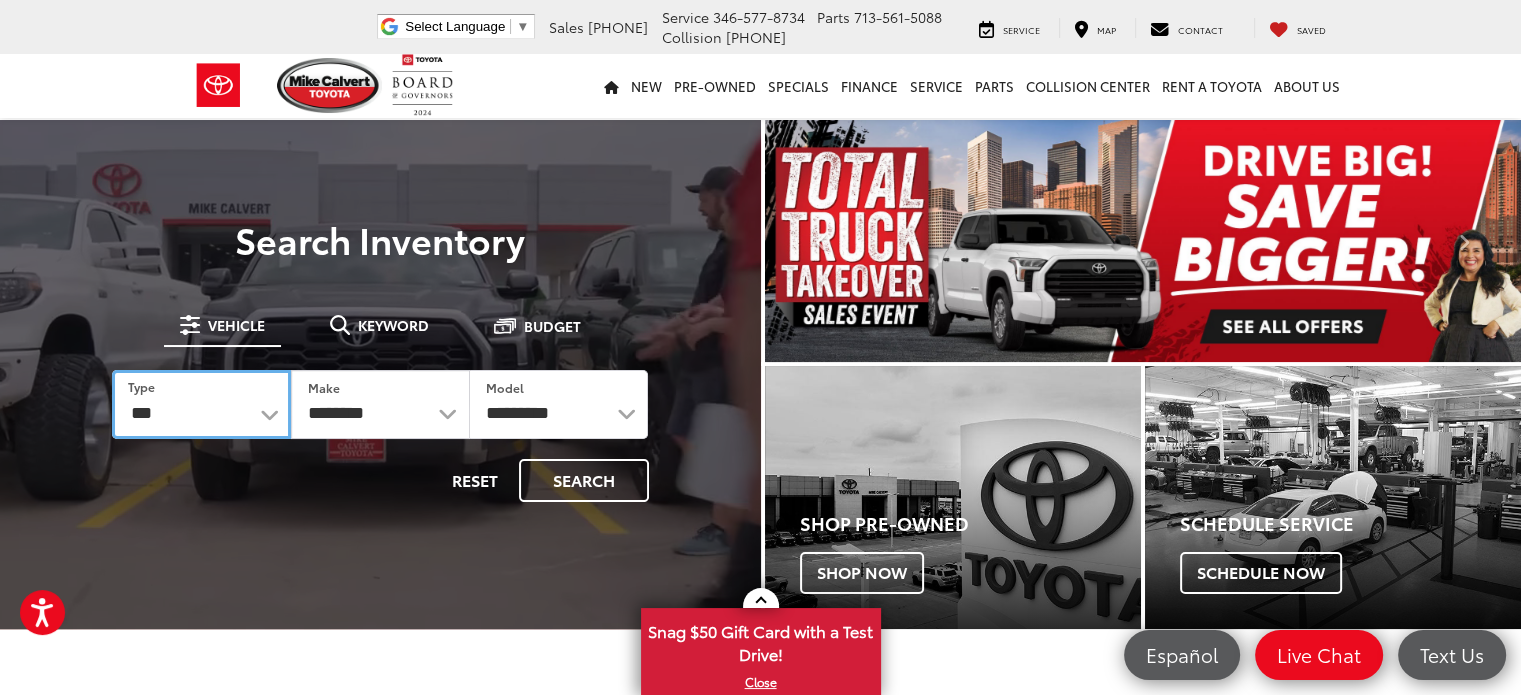 select on "******" 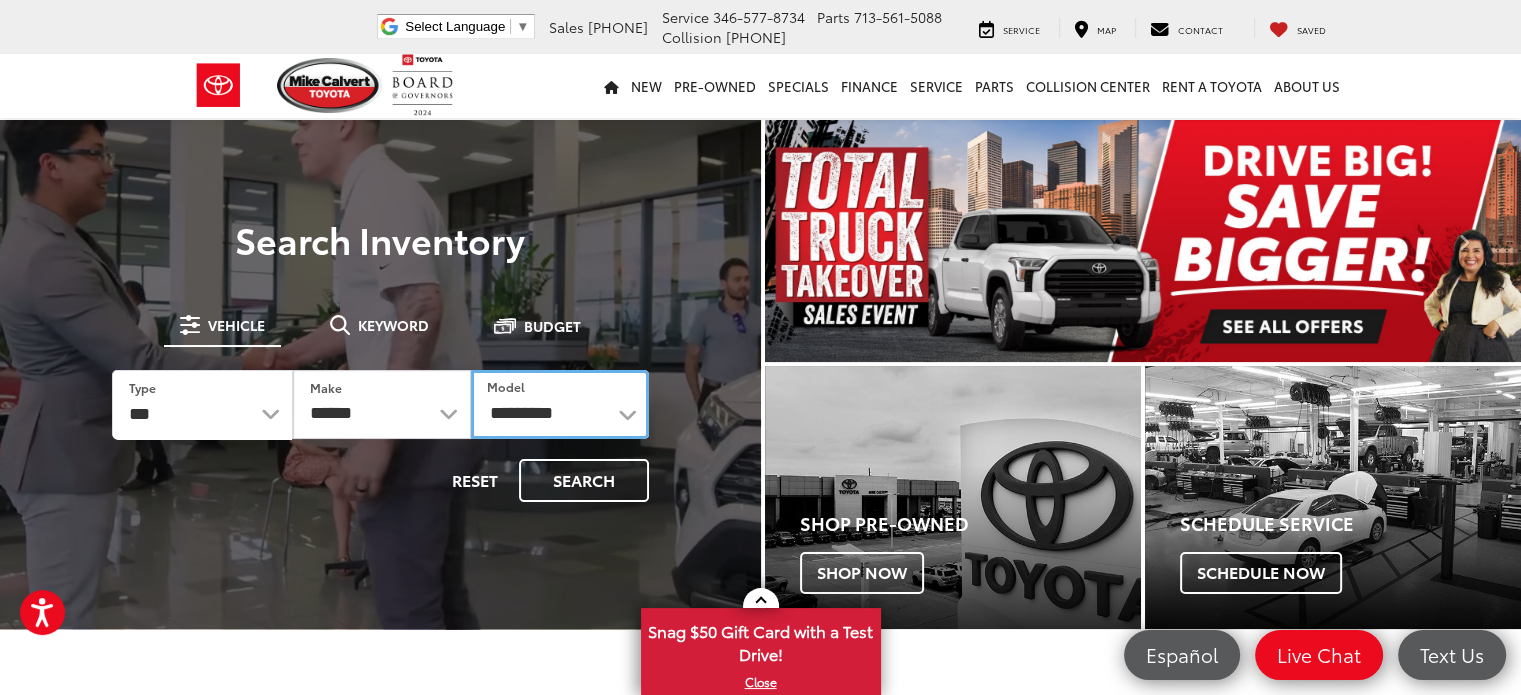 click on "**********" at bounding box center (560, 404) 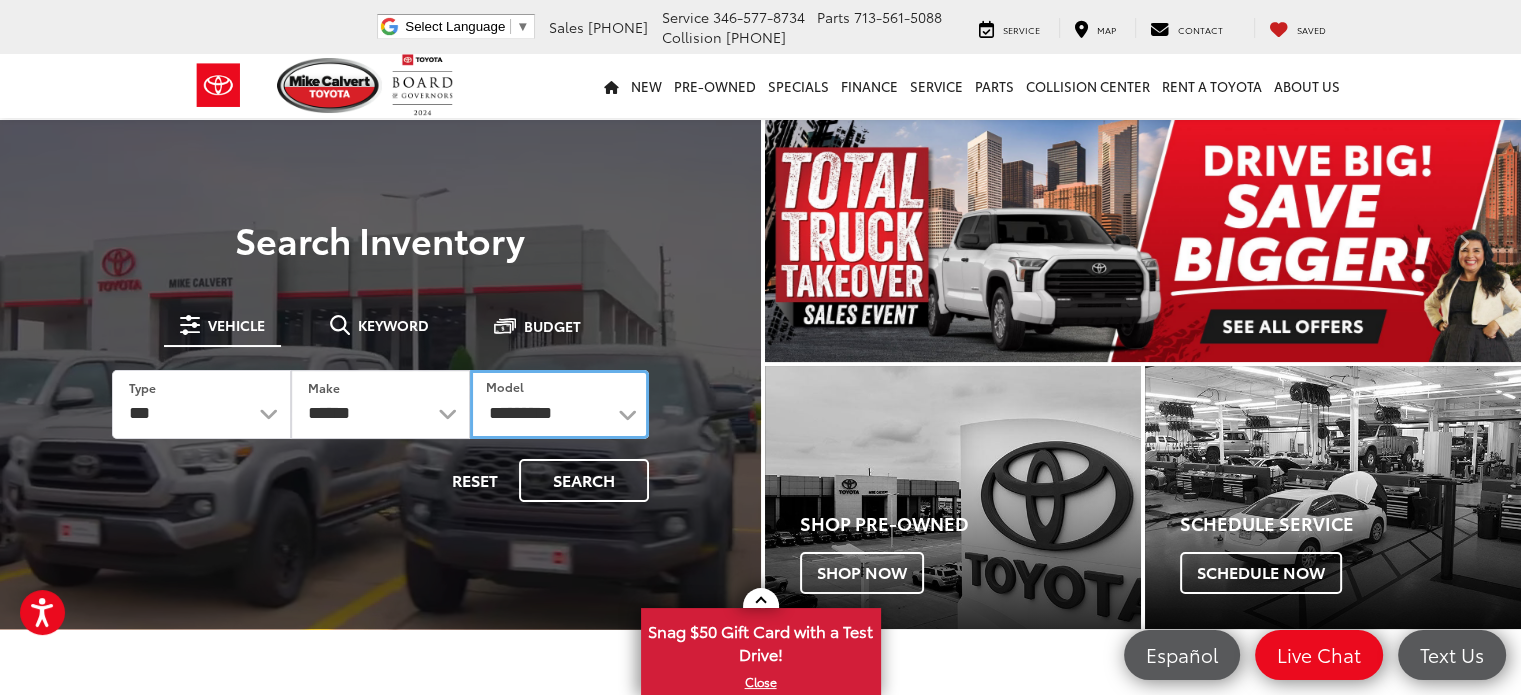 select on "**********" 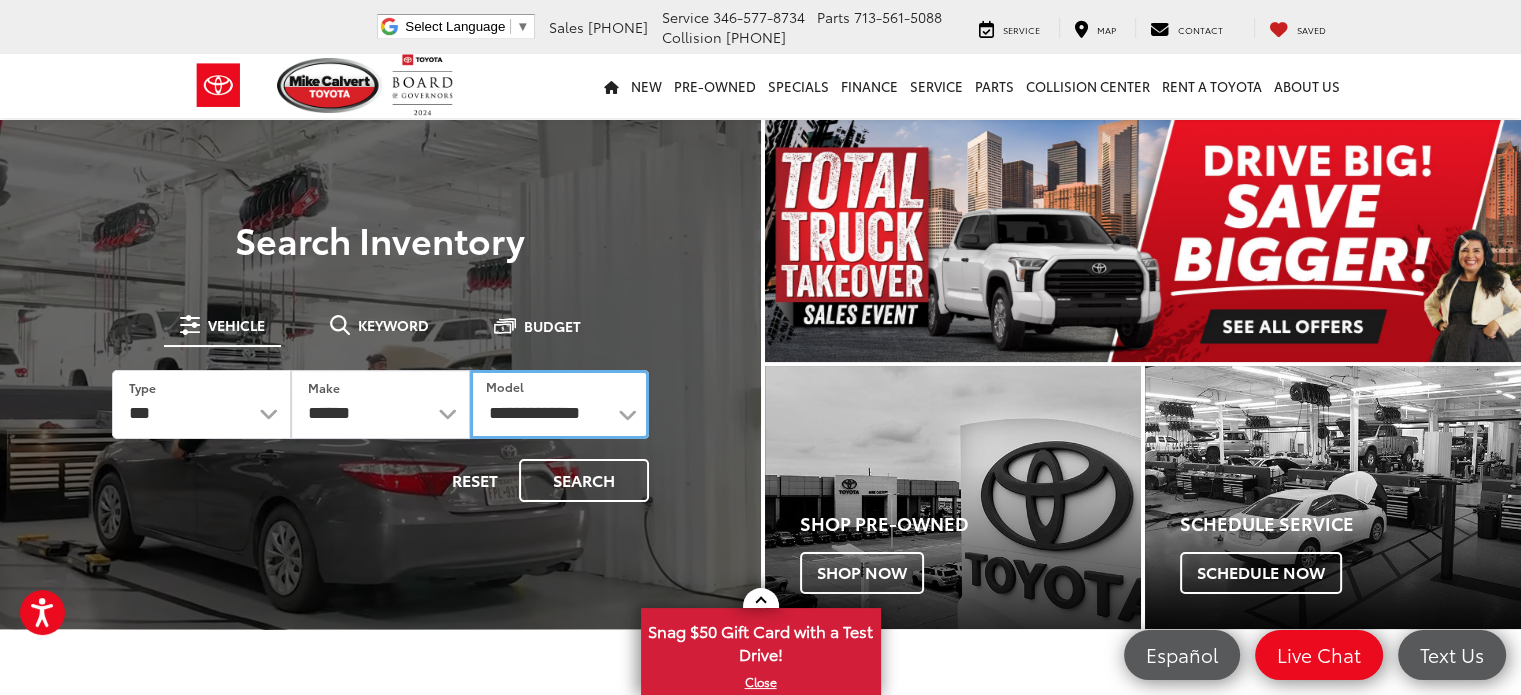 click on "**********" at bounding box center [559, 404] 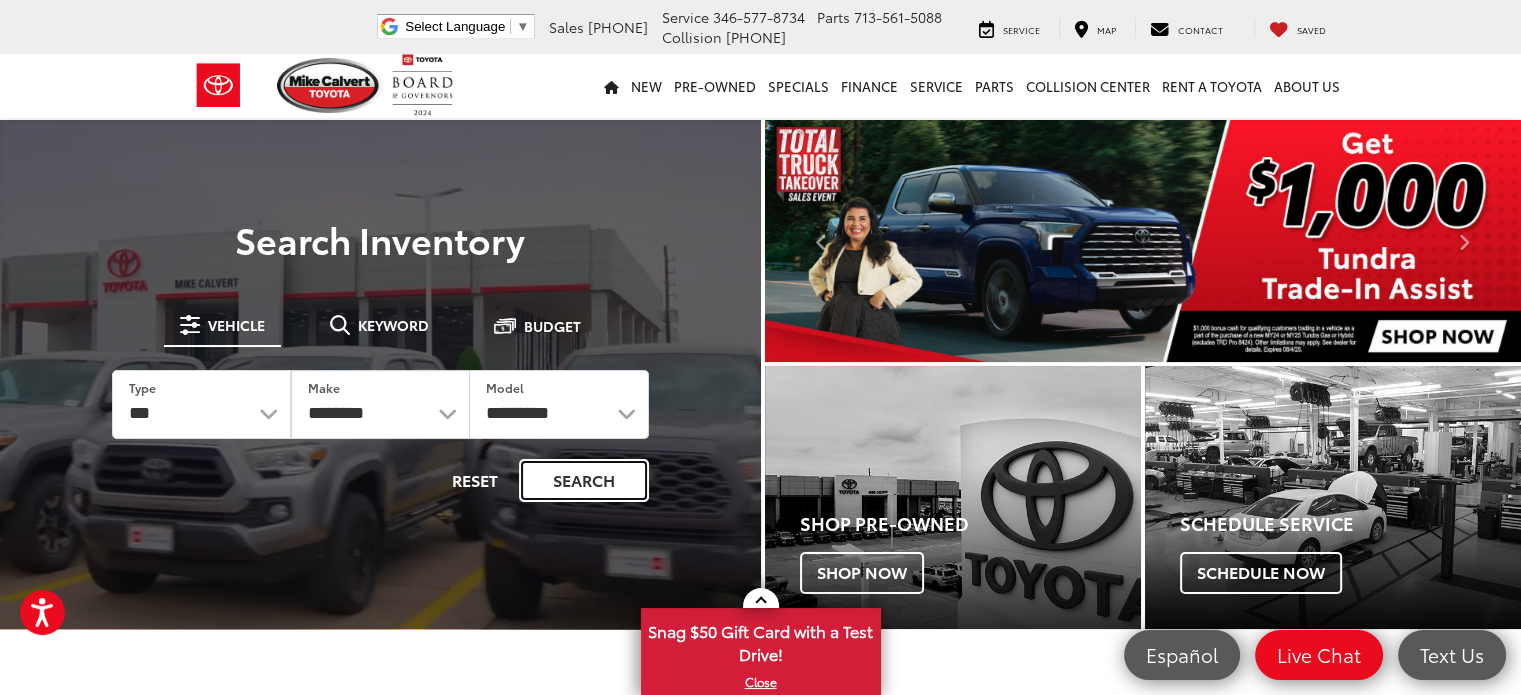 click on "Search" at bounding box center (584, 480) 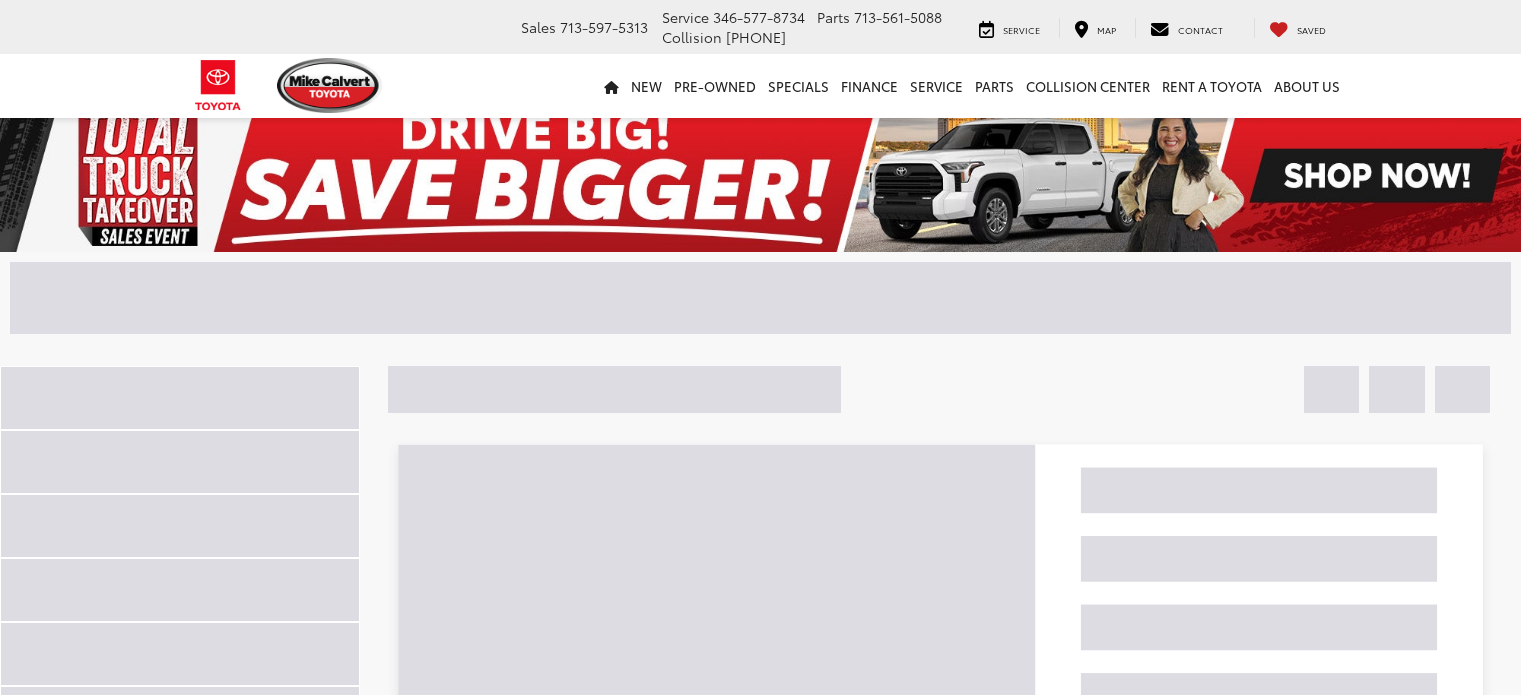 scroll, scrollTop: 0, scrollLeft: 0, axis: both 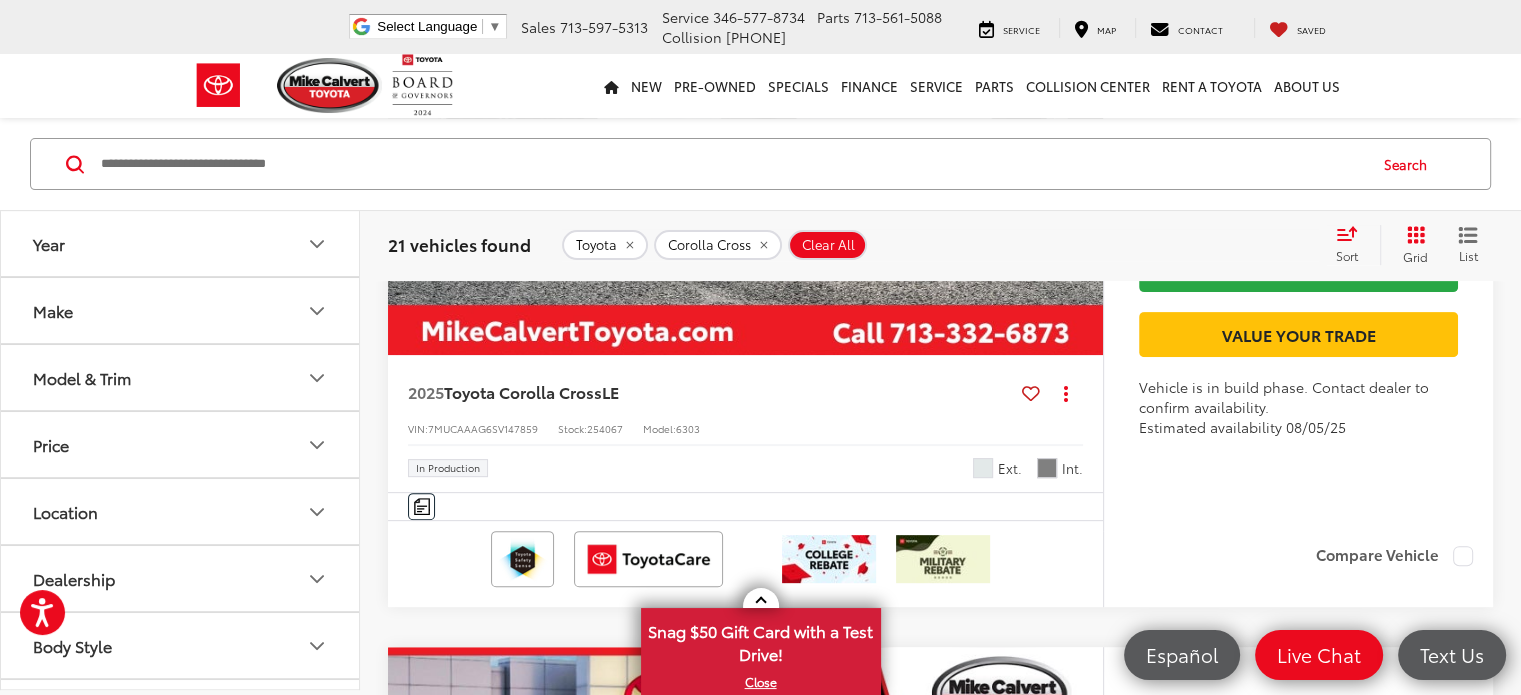 click 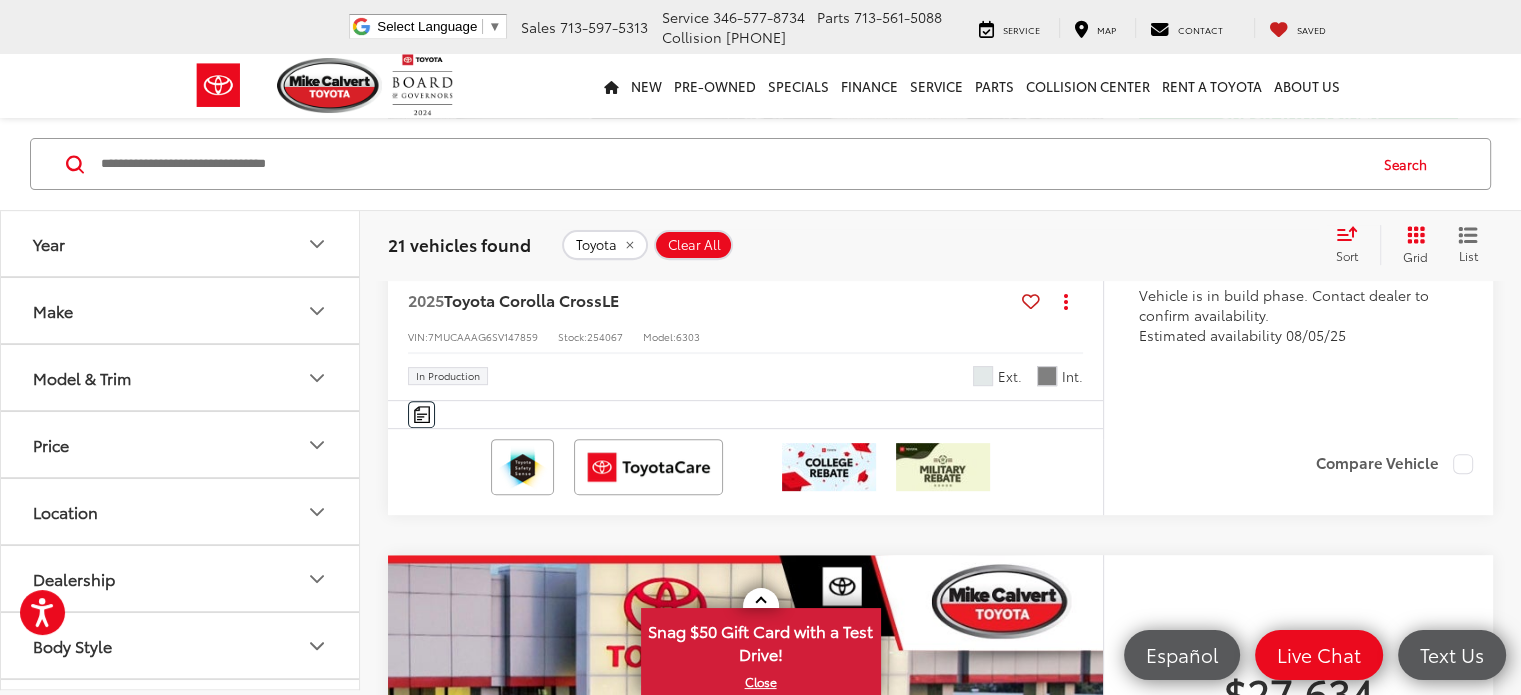 scroll, scrollTop: 602, scrollLeft: 0, axis: vertical 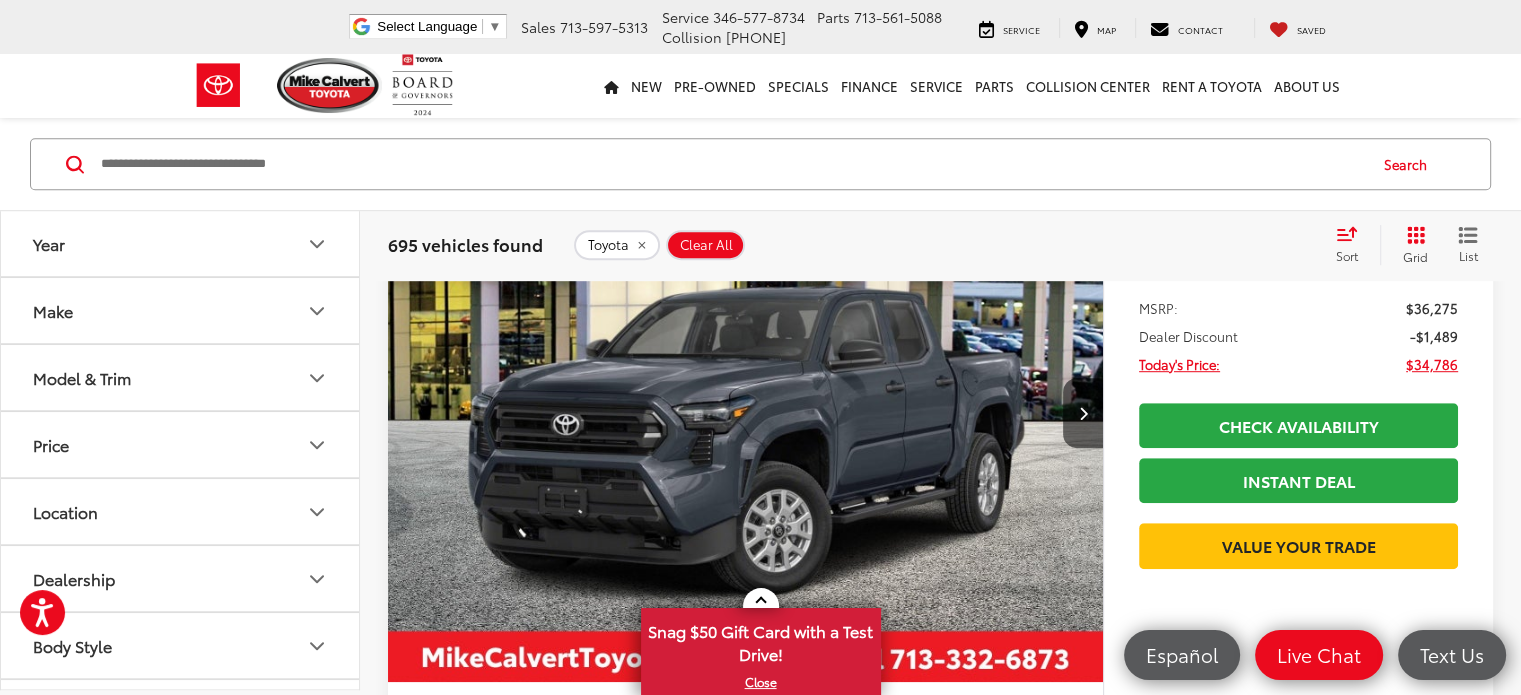 click 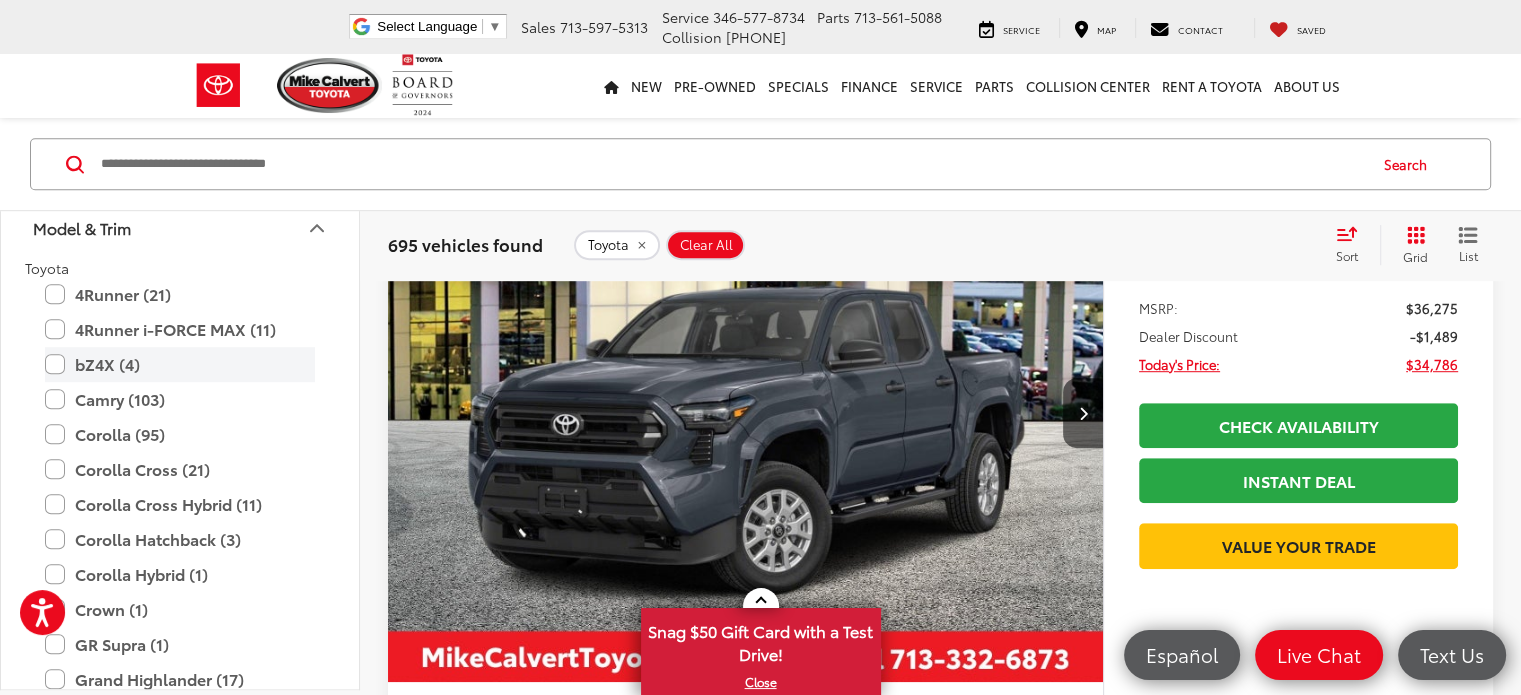 scroll, scrollTop: 300, scrollLeft: 0, axis: vertical 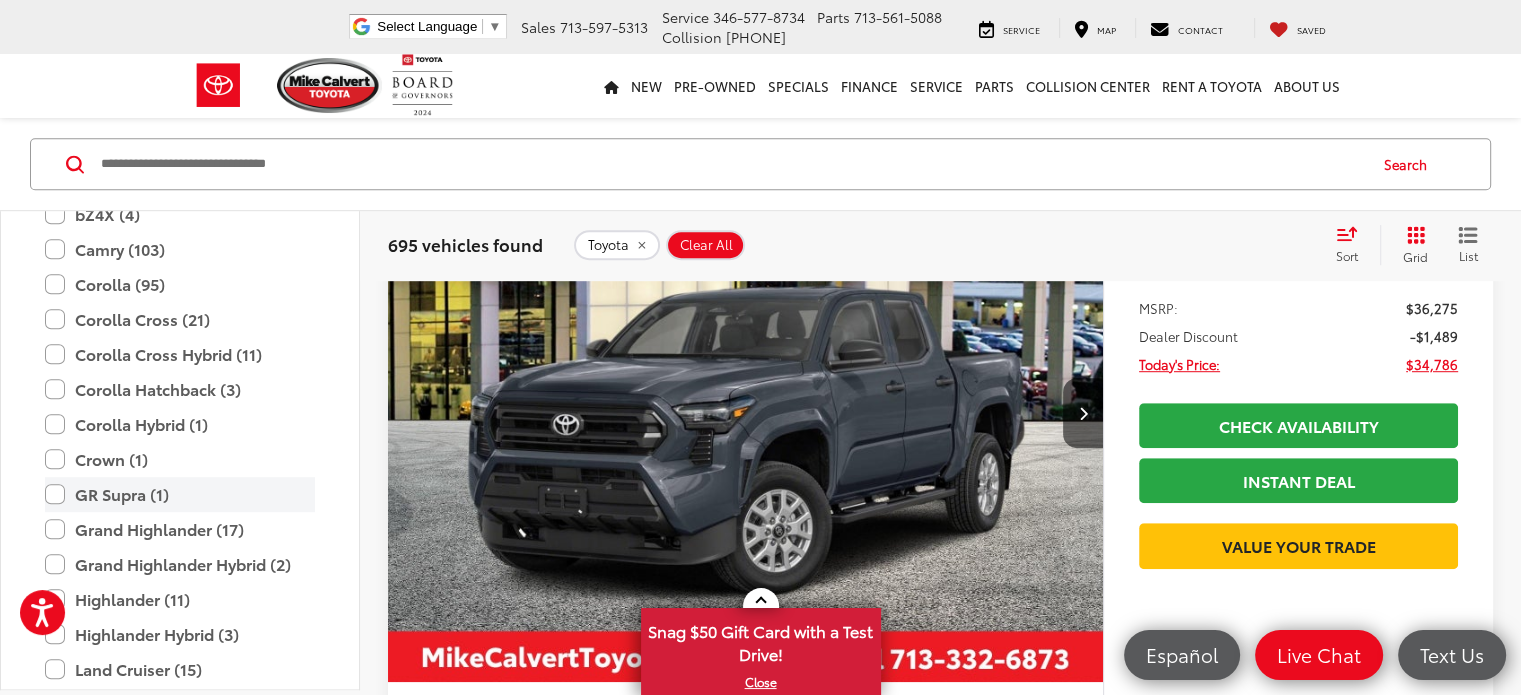 click on "GR Supra (1)" at bounding box center [180, 494] 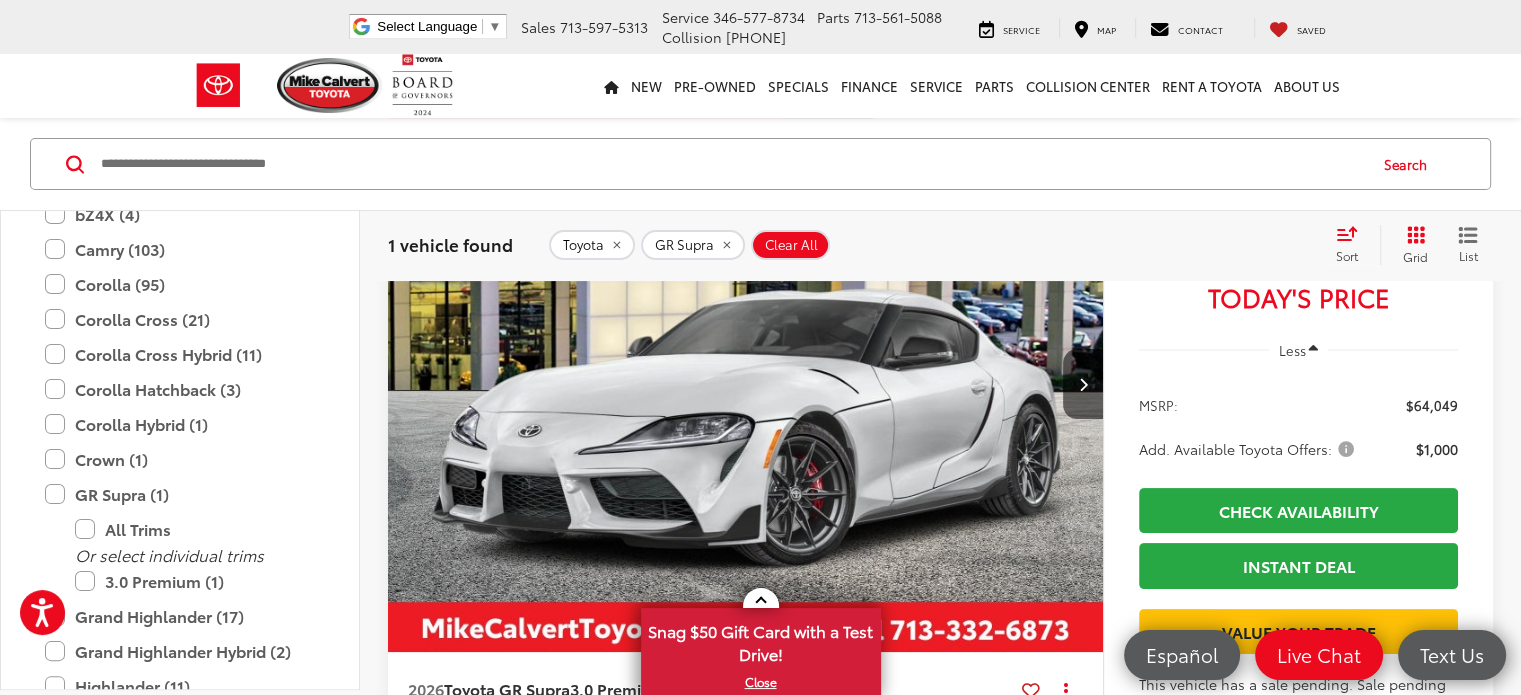 scroll, scrollTop: 234, scrollLeft: 0, axis: vertical 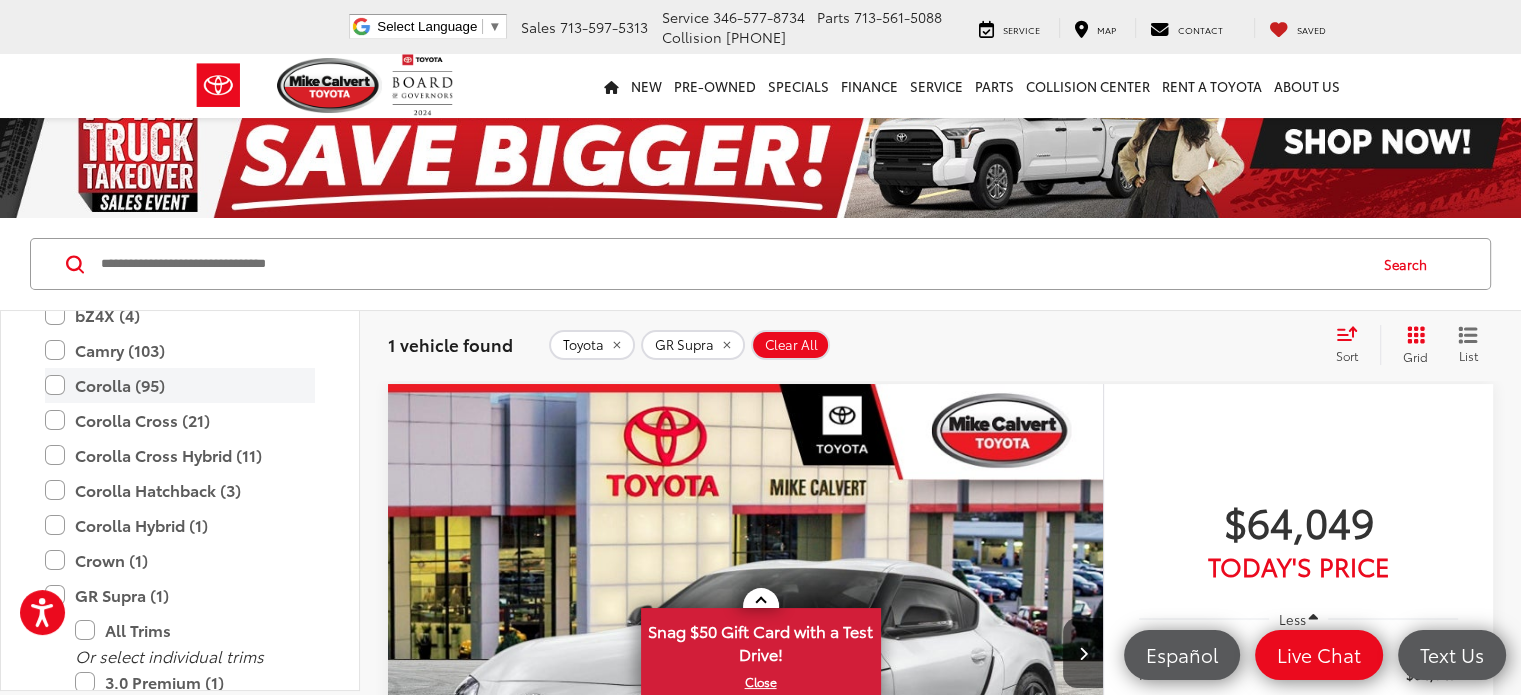 click on "Corolla (95)" at bounding box center (180, 385) 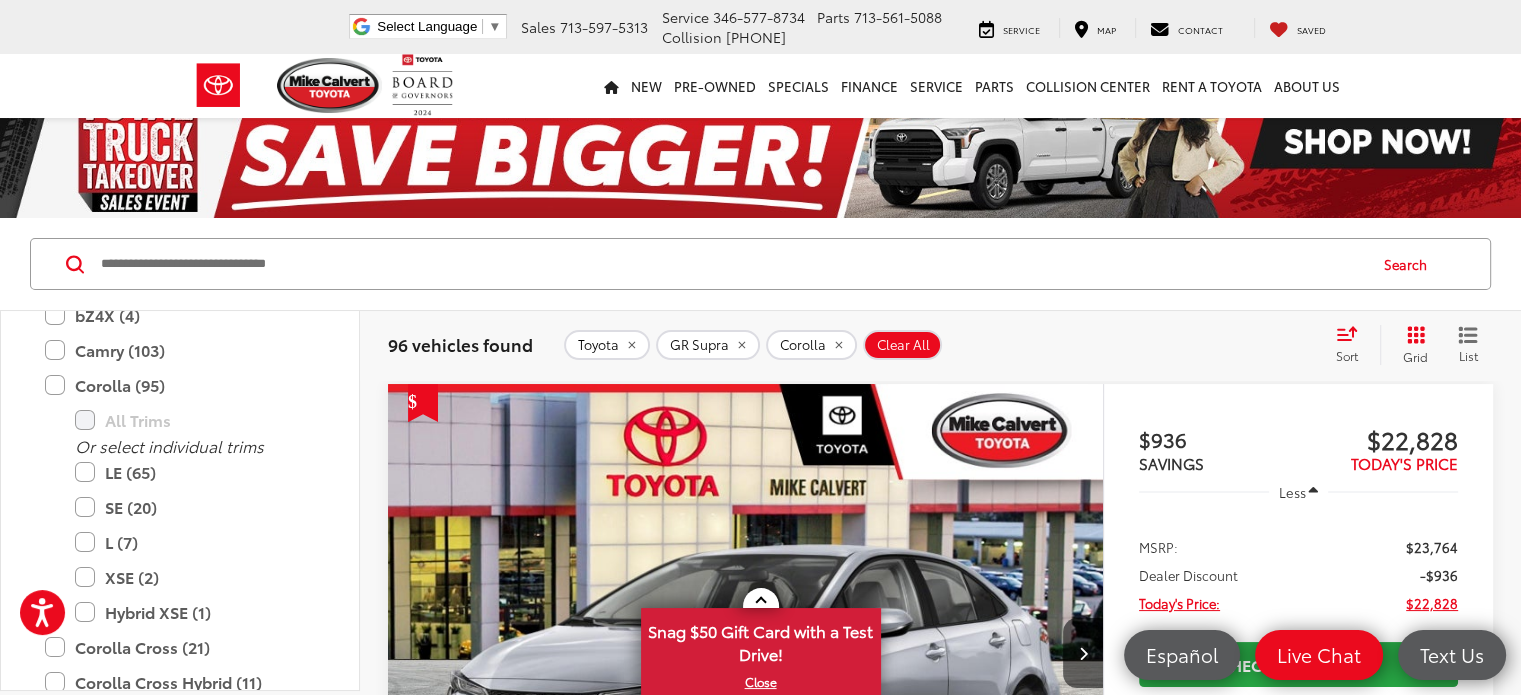 click on "96 vehicles found Toyota GR Supra Corolla Clear All + 0 test Sort Price:  High to Low Price:  Low to High Year:  High to Low Year:  Low to High Distance:  Near to Far Distance:  Far to Near Featured Vehicles Grid List" at bounding box center [940, 345] 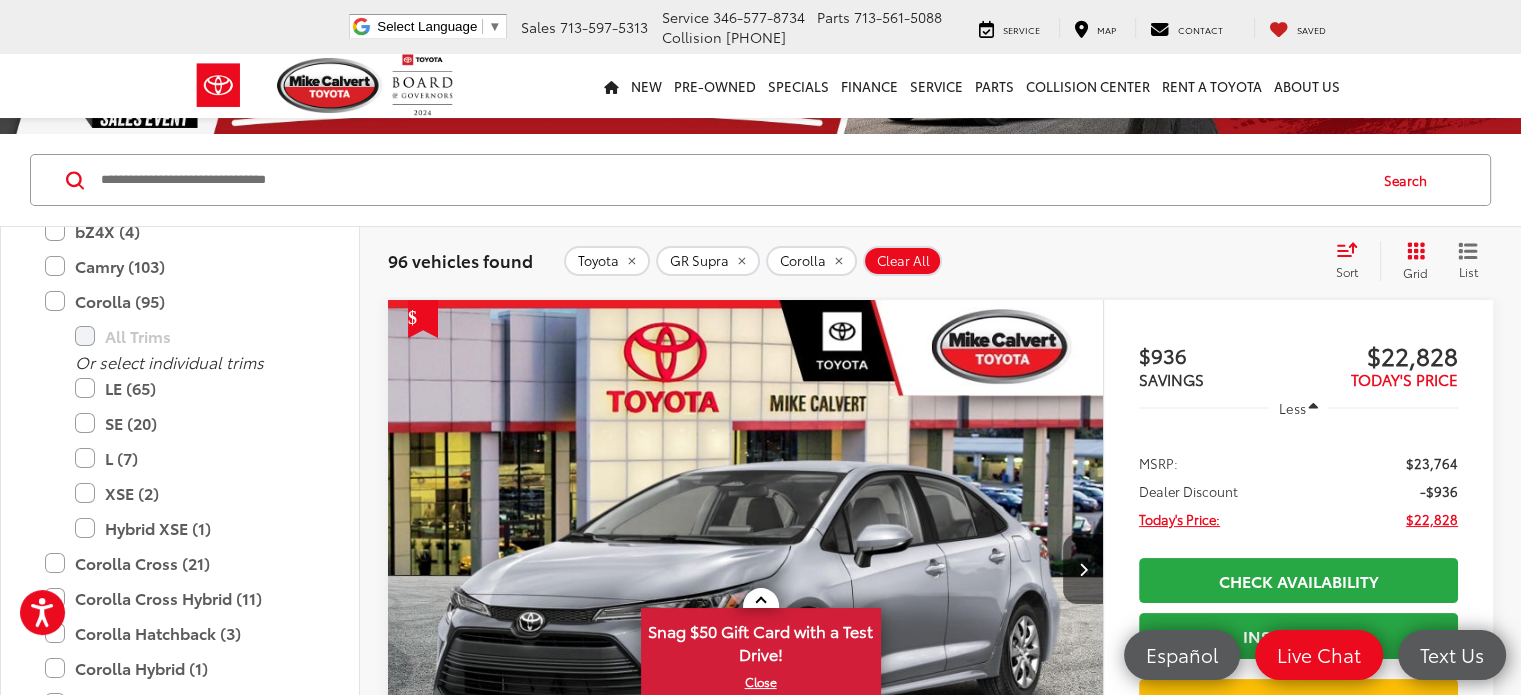 scroll, scrollTop: 134, scrollLeft: 0, axis: vertical 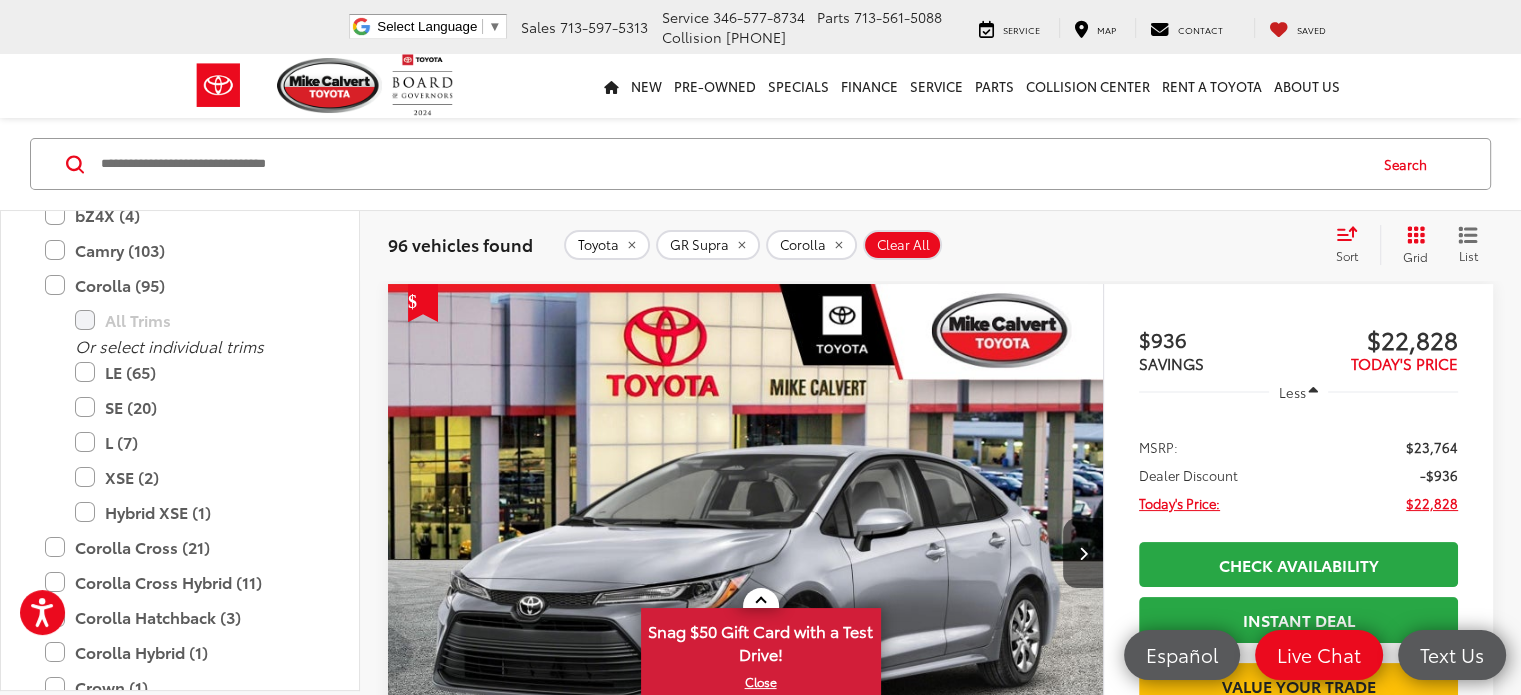 click on "Sort" at bounding box center (1353, 245) 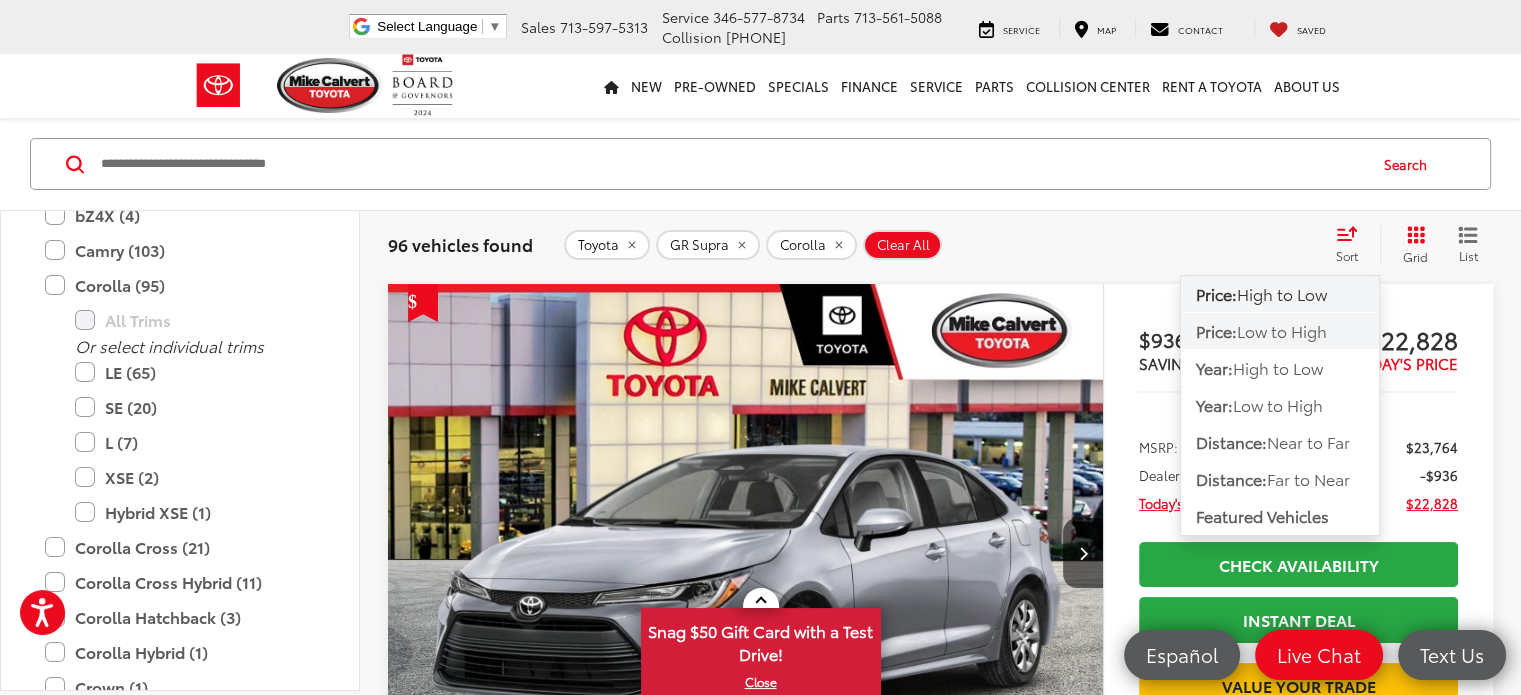 click on "Low to High" at bounding box center [1282, 330] 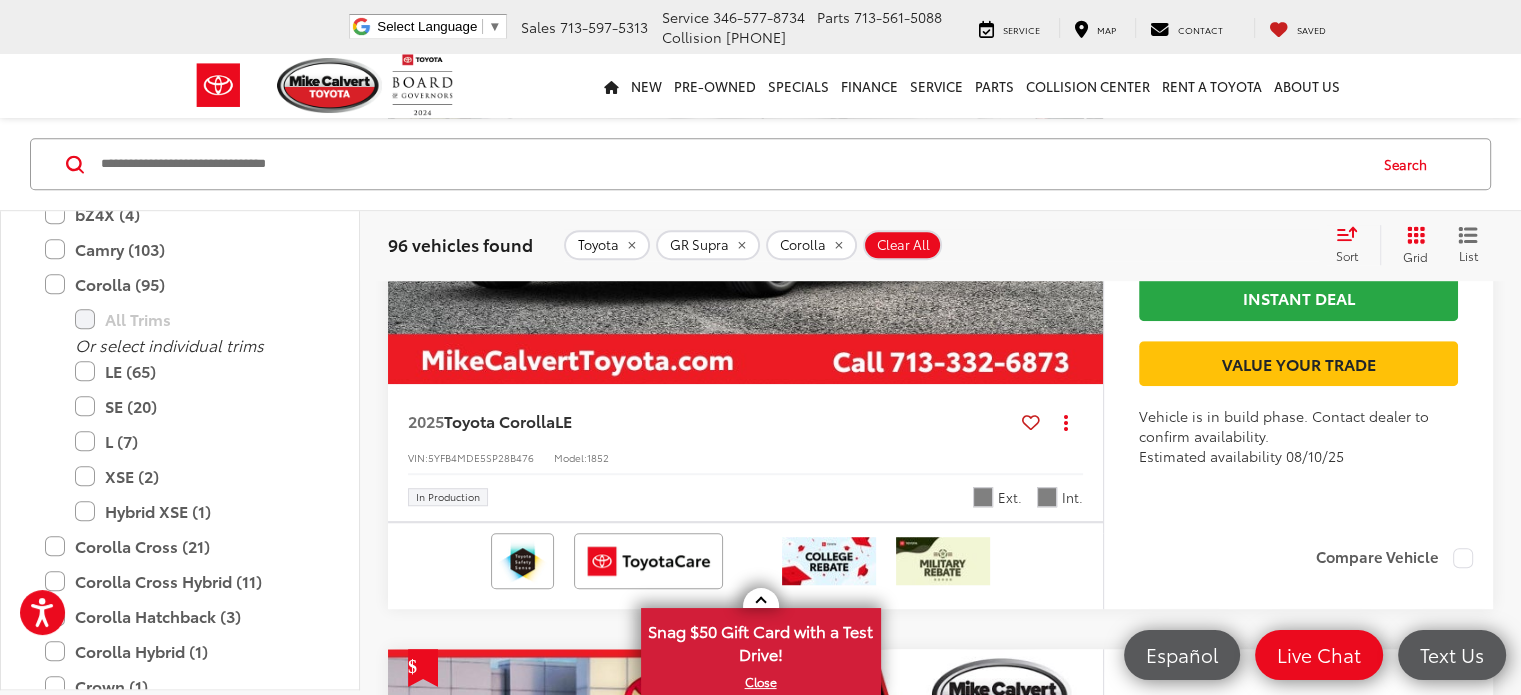 scroll, scrollTop: 9134, scrollLeft: 0, axis: vertical 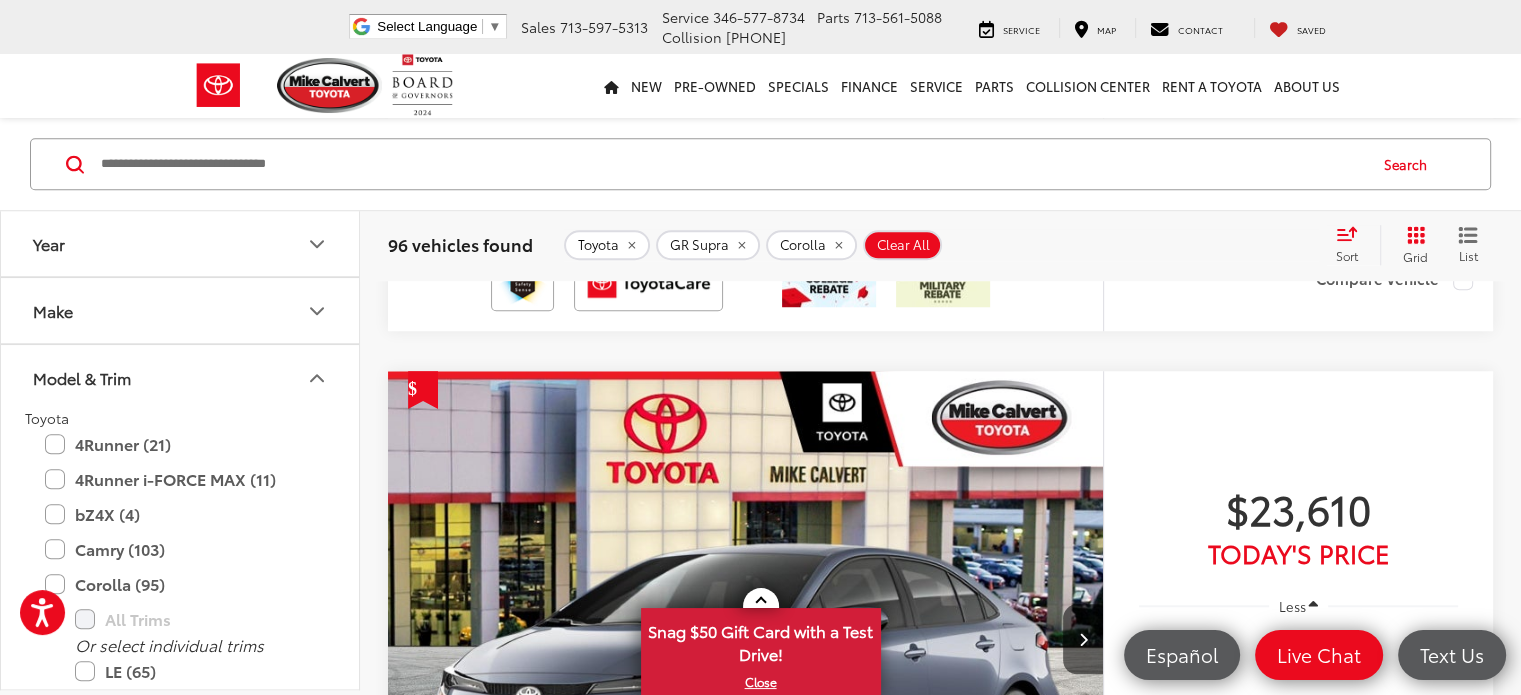 click 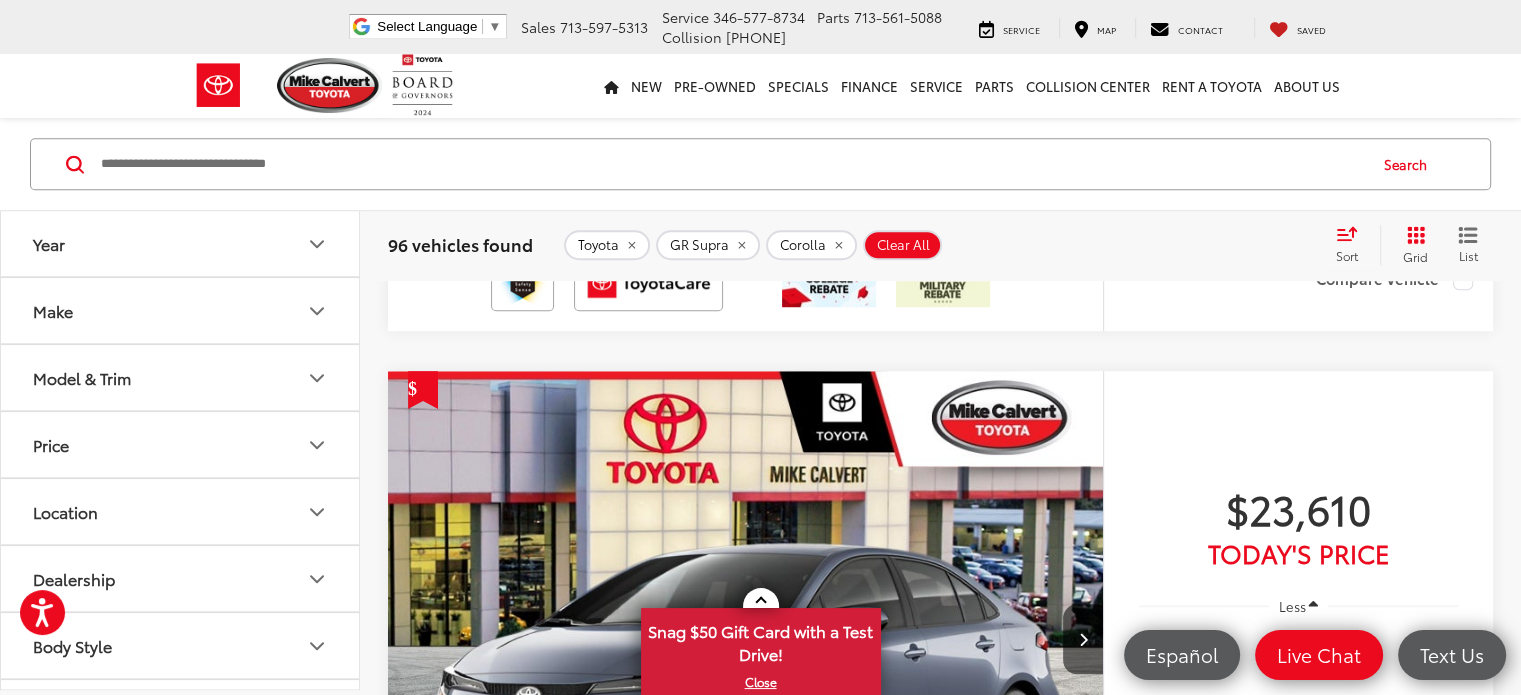 click 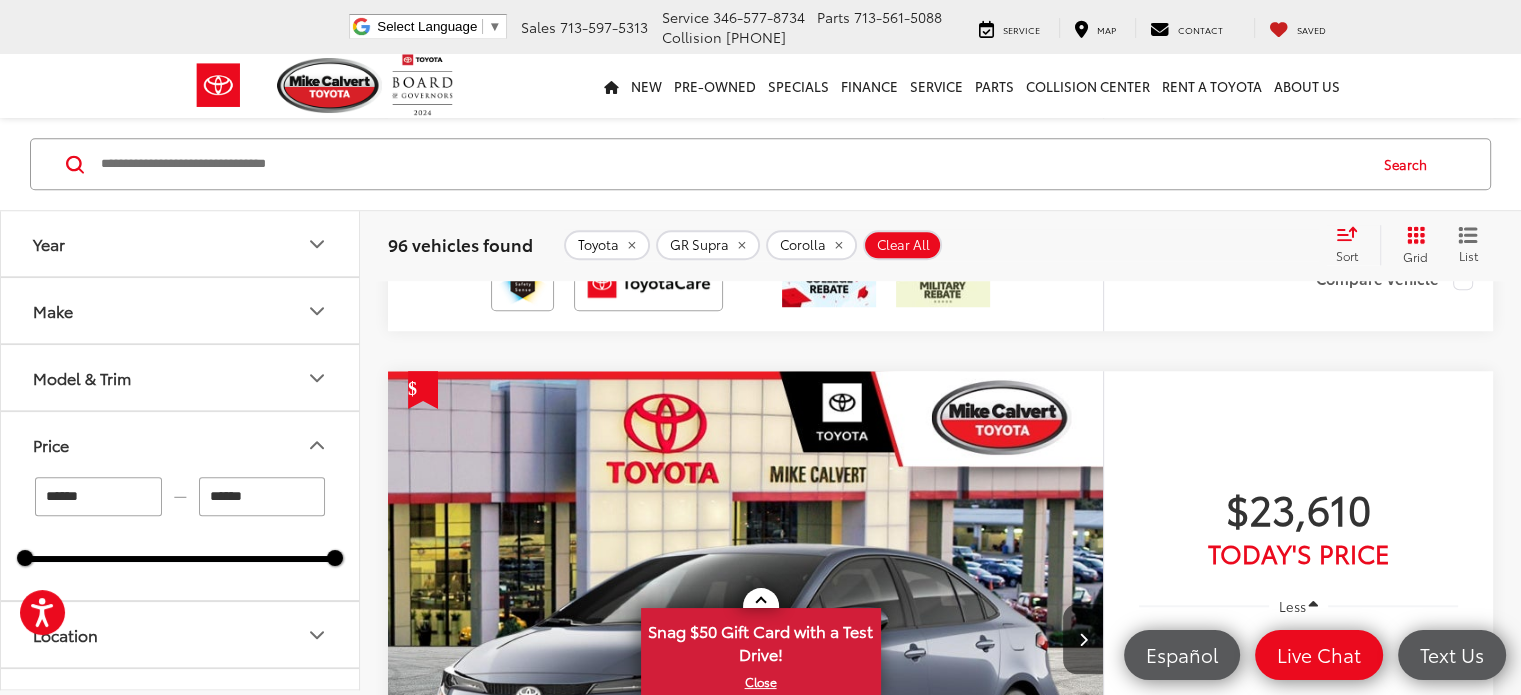 drag, startPoint x: 108, startPoint y: 350, endPoint x: 41, endPoint y: 351, distance: 67.00746 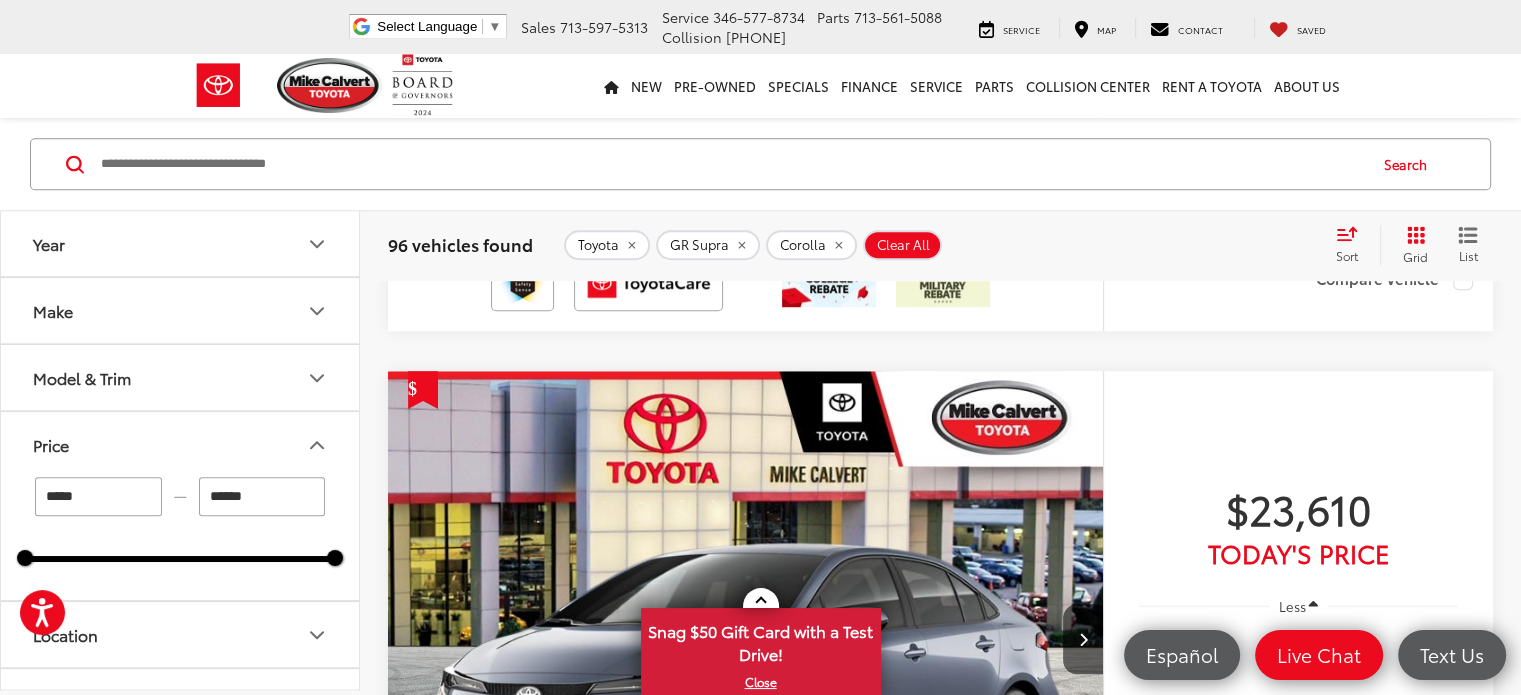 type on "******" 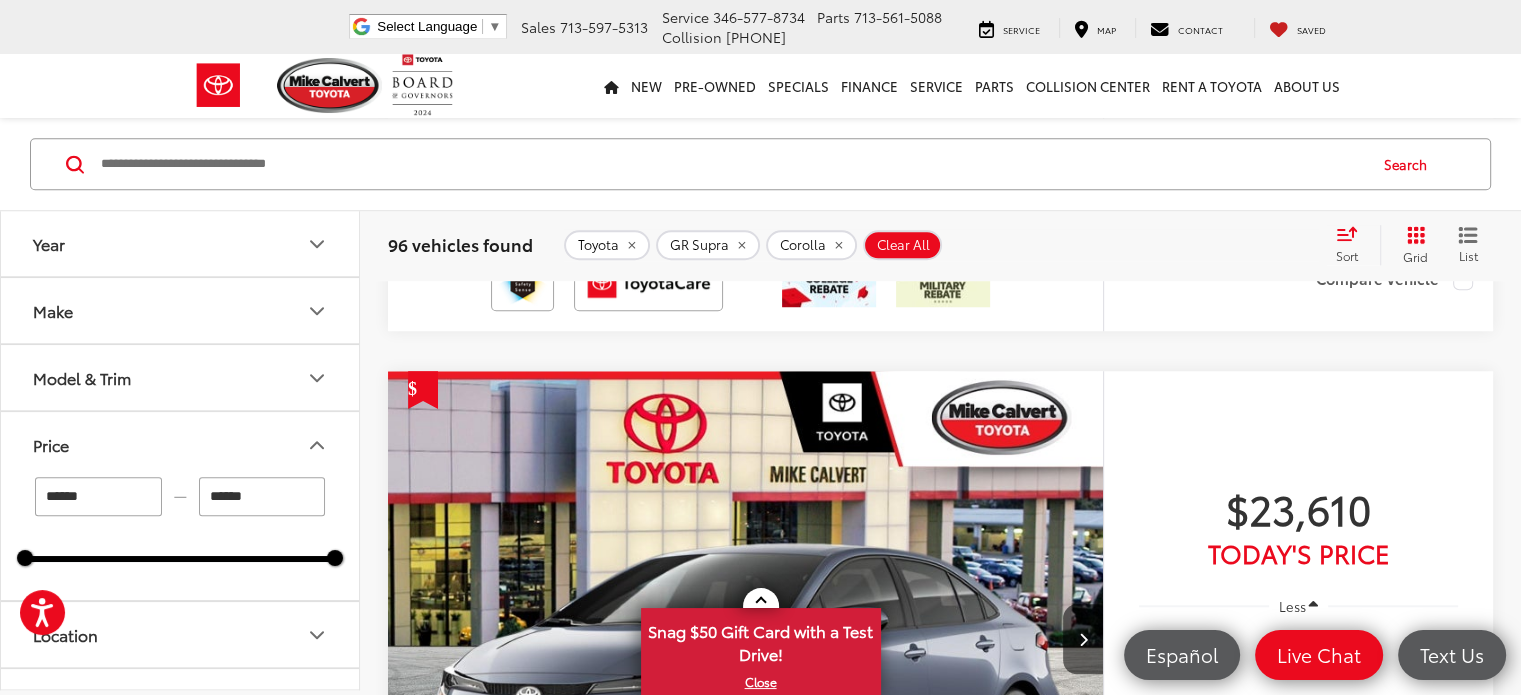 drag, startPoint x: 258, startPoint y: 352, endPoint x: 158, endPoint y: 350, distance: 100.02 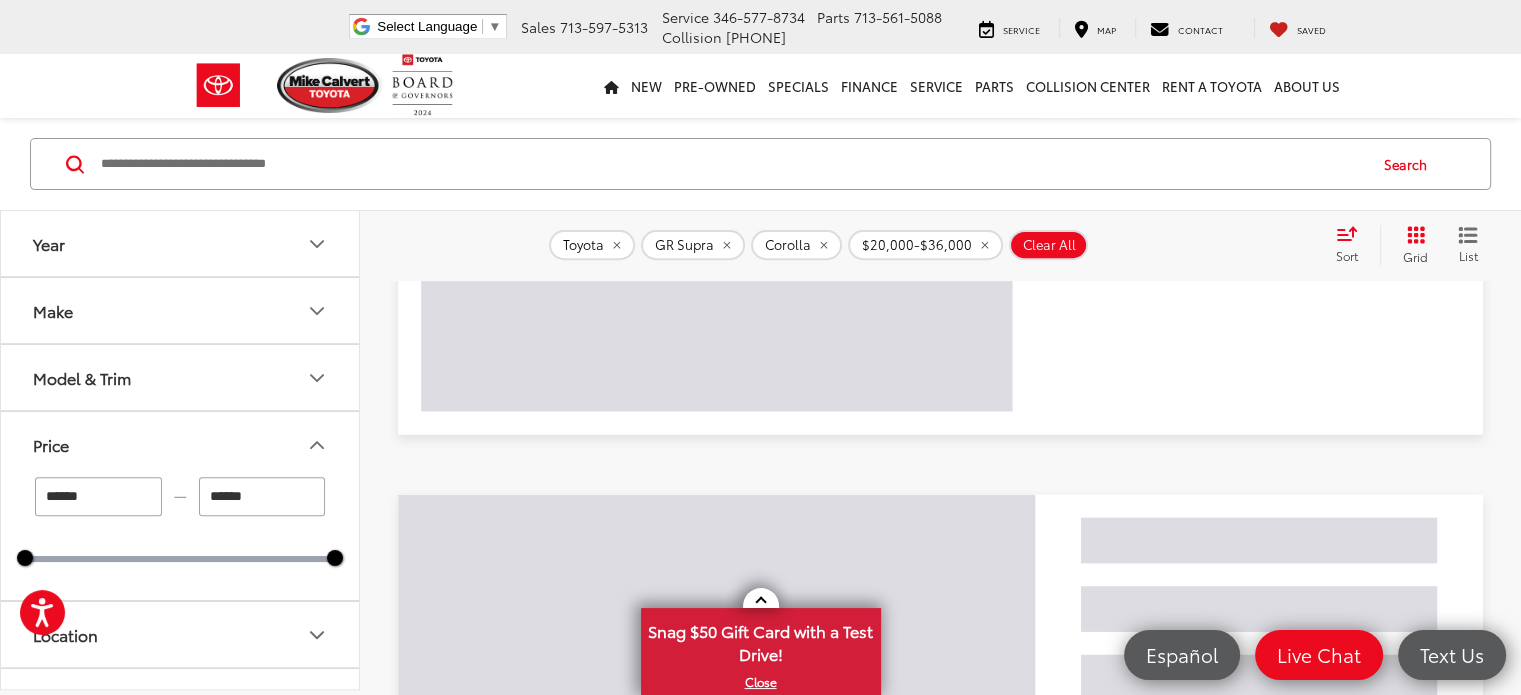 scroll, scrollTop: 134, scrollLeft: 0, axis: vertical 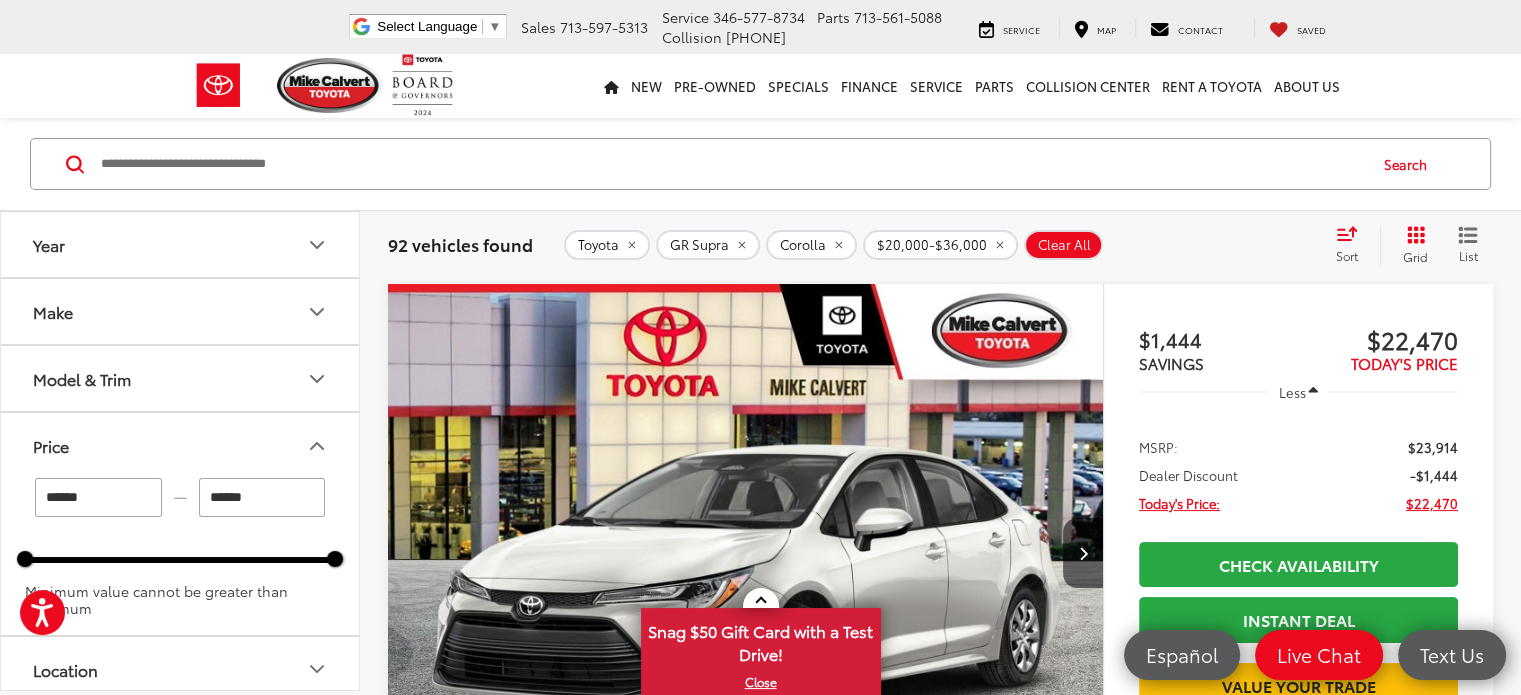 click on "******" at bounding box center [262, 497] 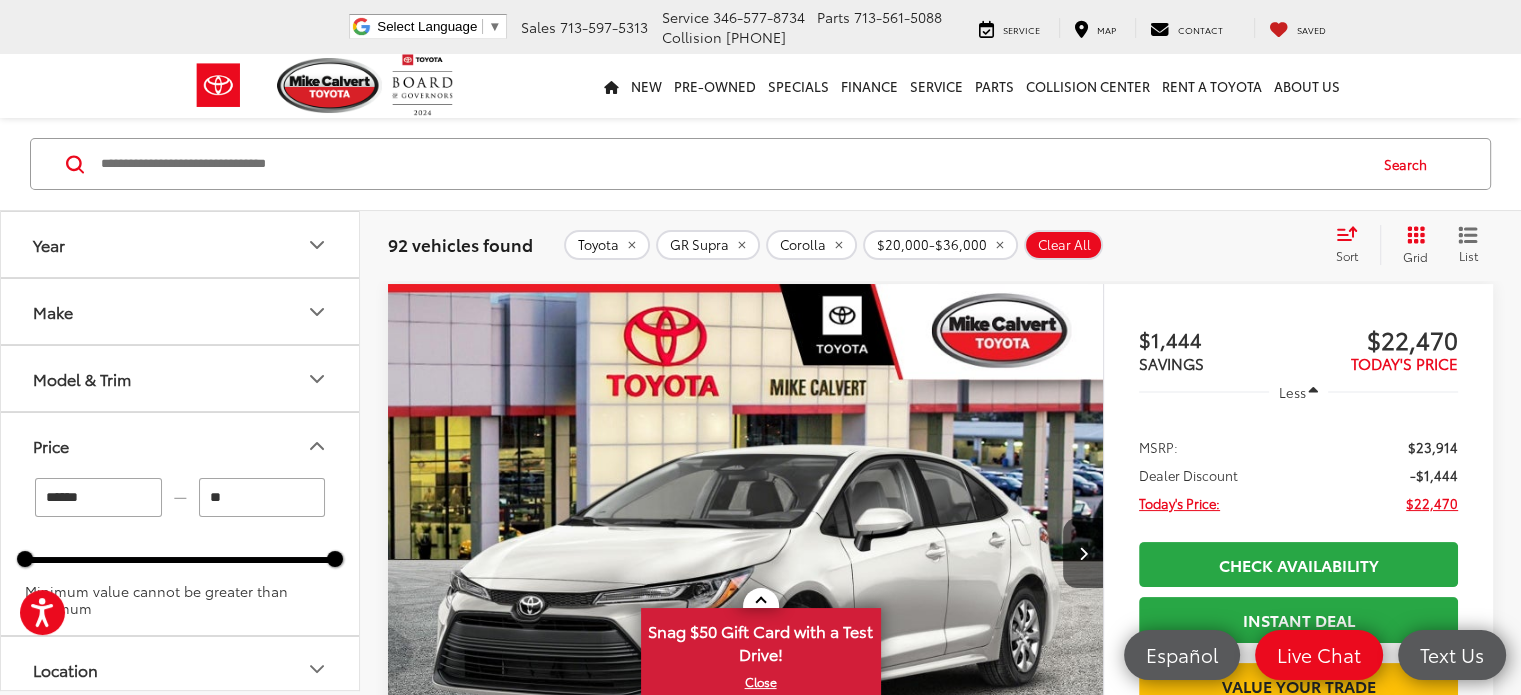 type on "*" 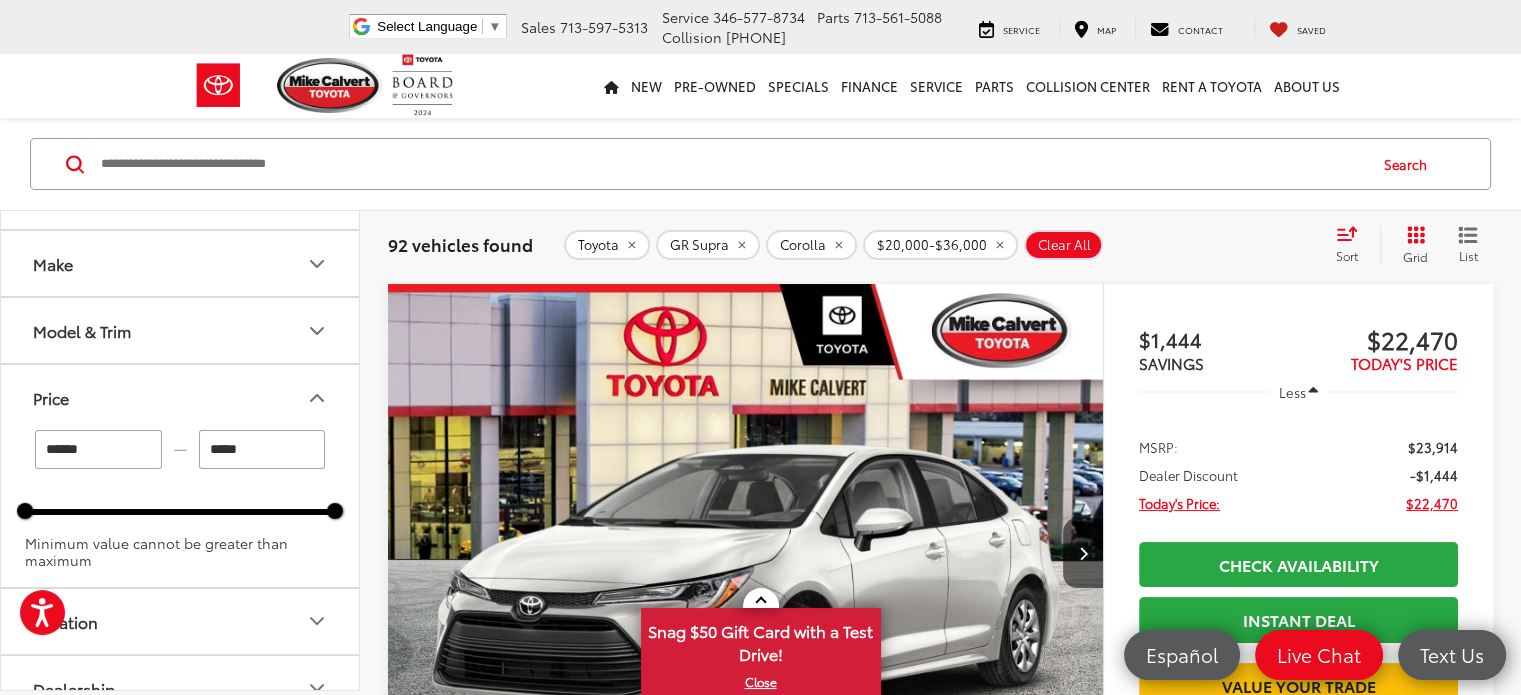 scroll, scrollTop: 200, scrollLeft: 0, axis: vertical 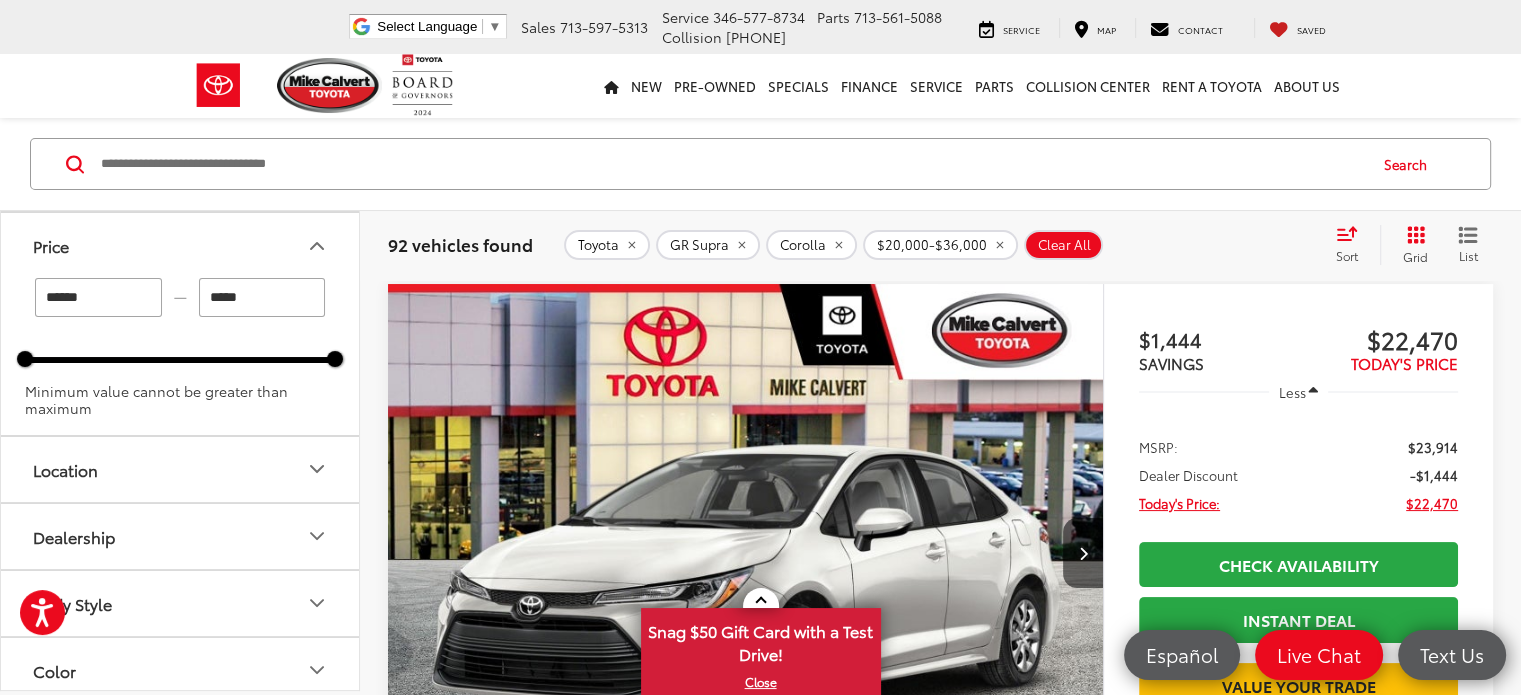 type on "******" 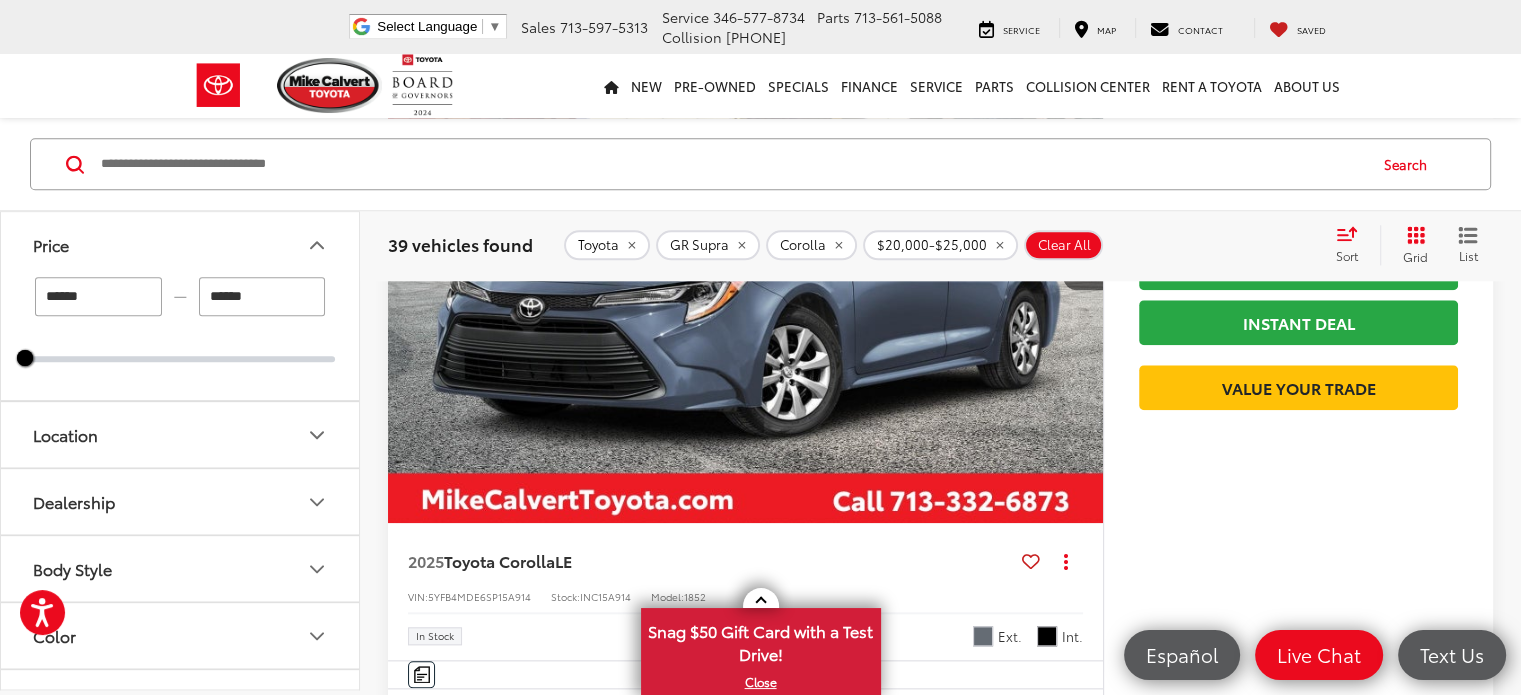 scroll, scrollTop: 2034, scrollLeft: 0, axis: vertical 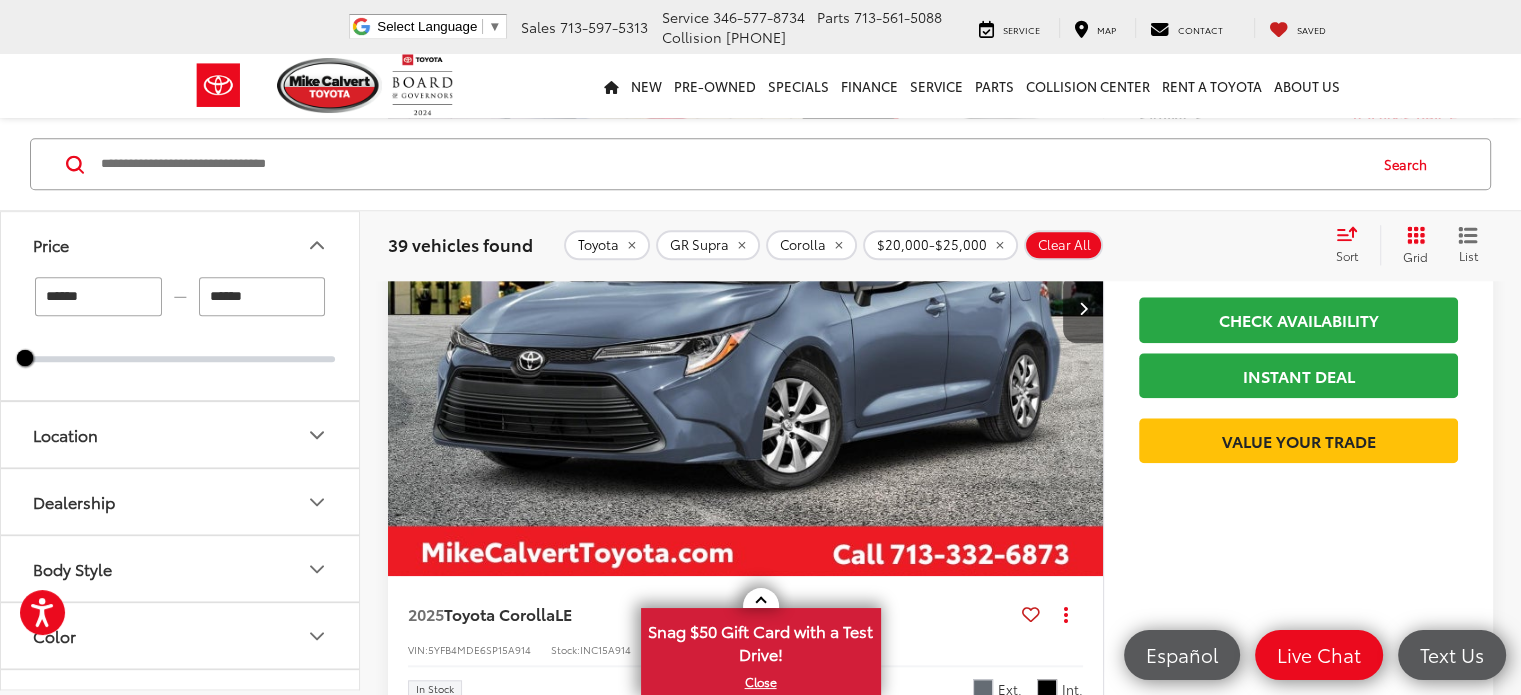 click at bounding box center (746, 1137) 